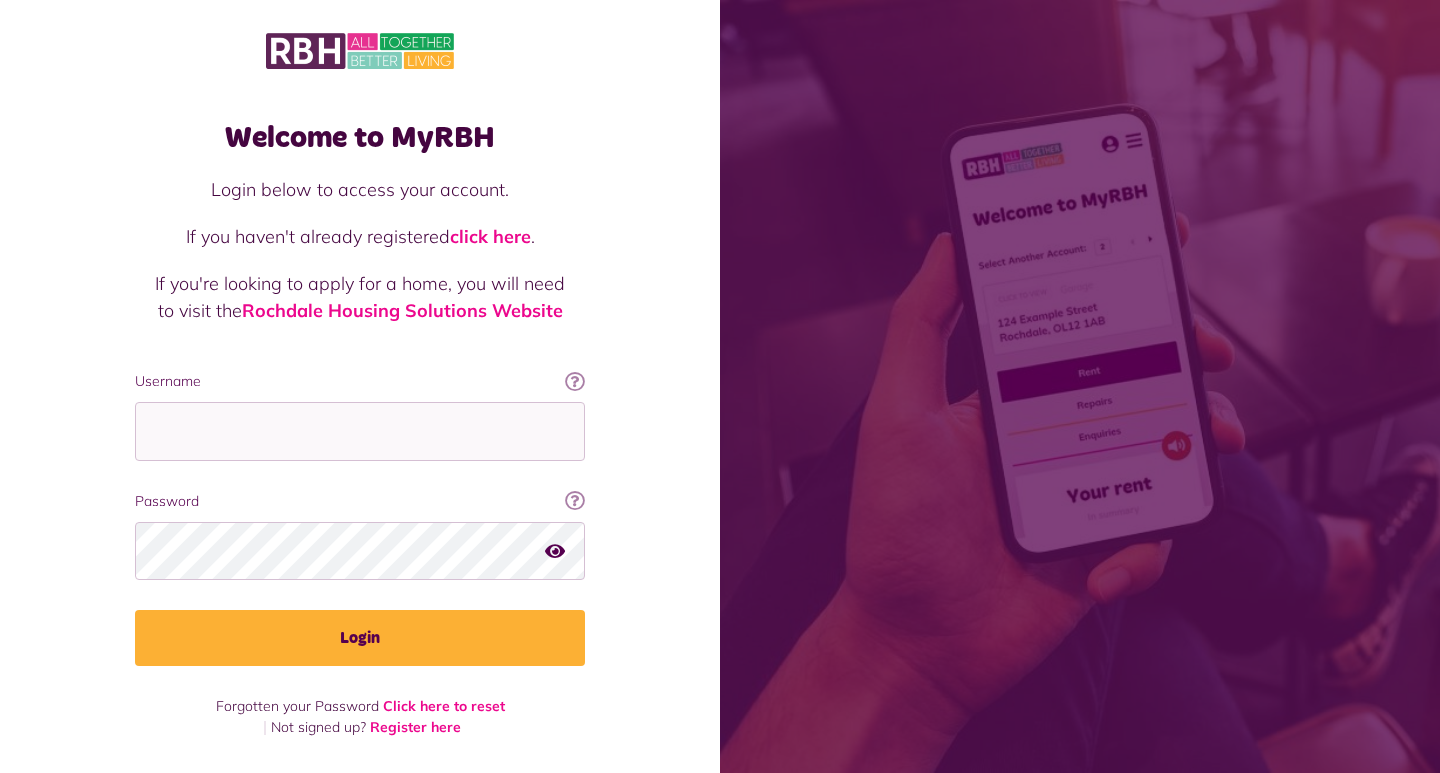 scroll, scrollTop: 0, scrollLeft: 0, axis: both 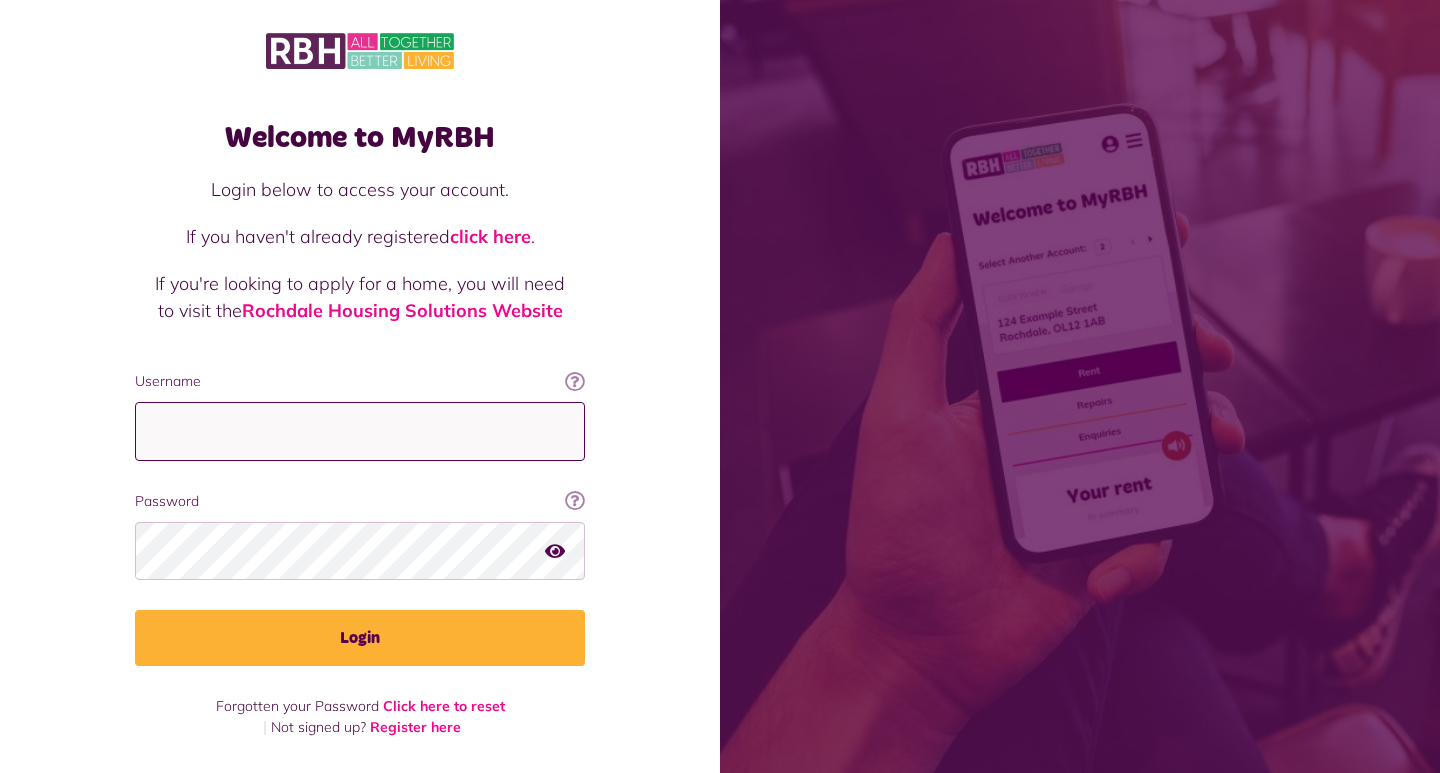 click on "Username" at bounding box center (360, 431) 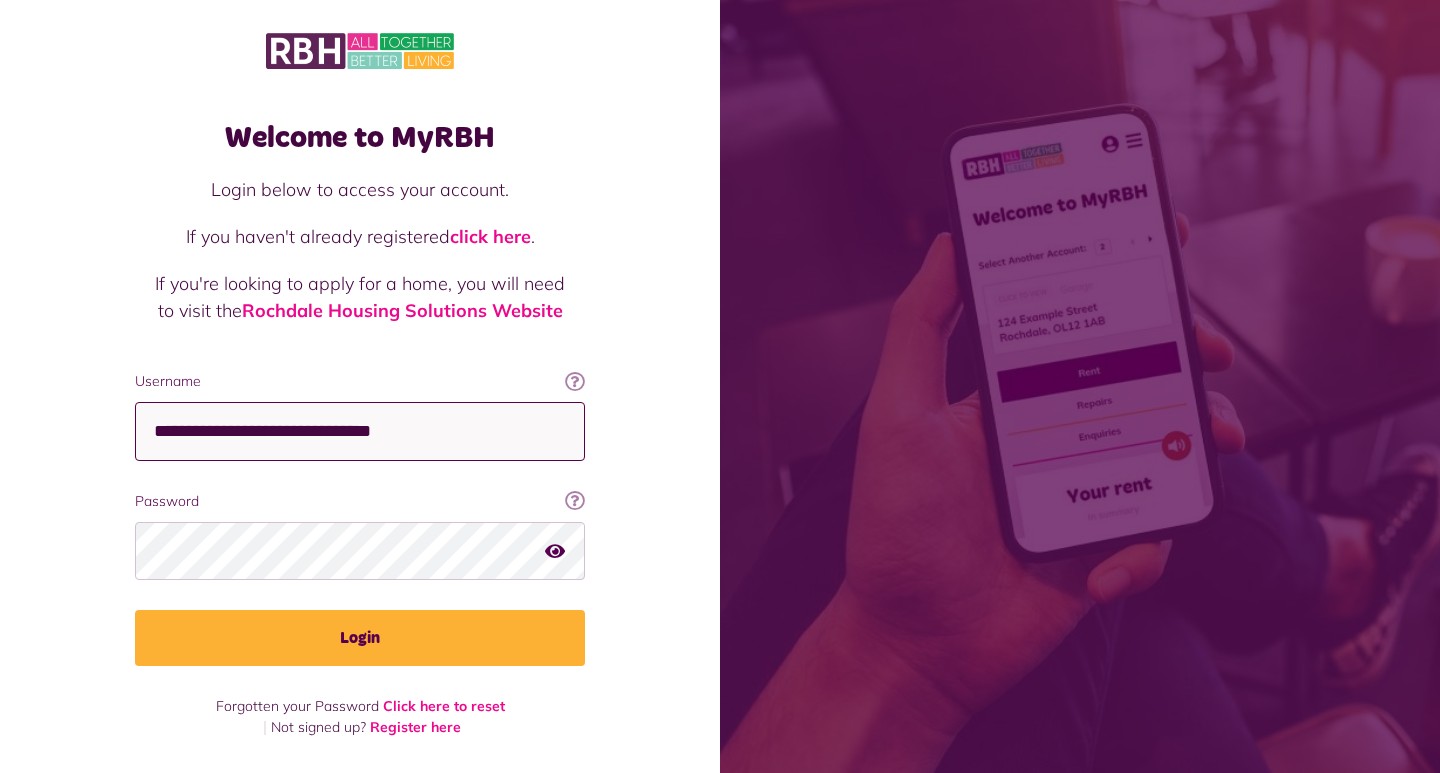 type on "**********" 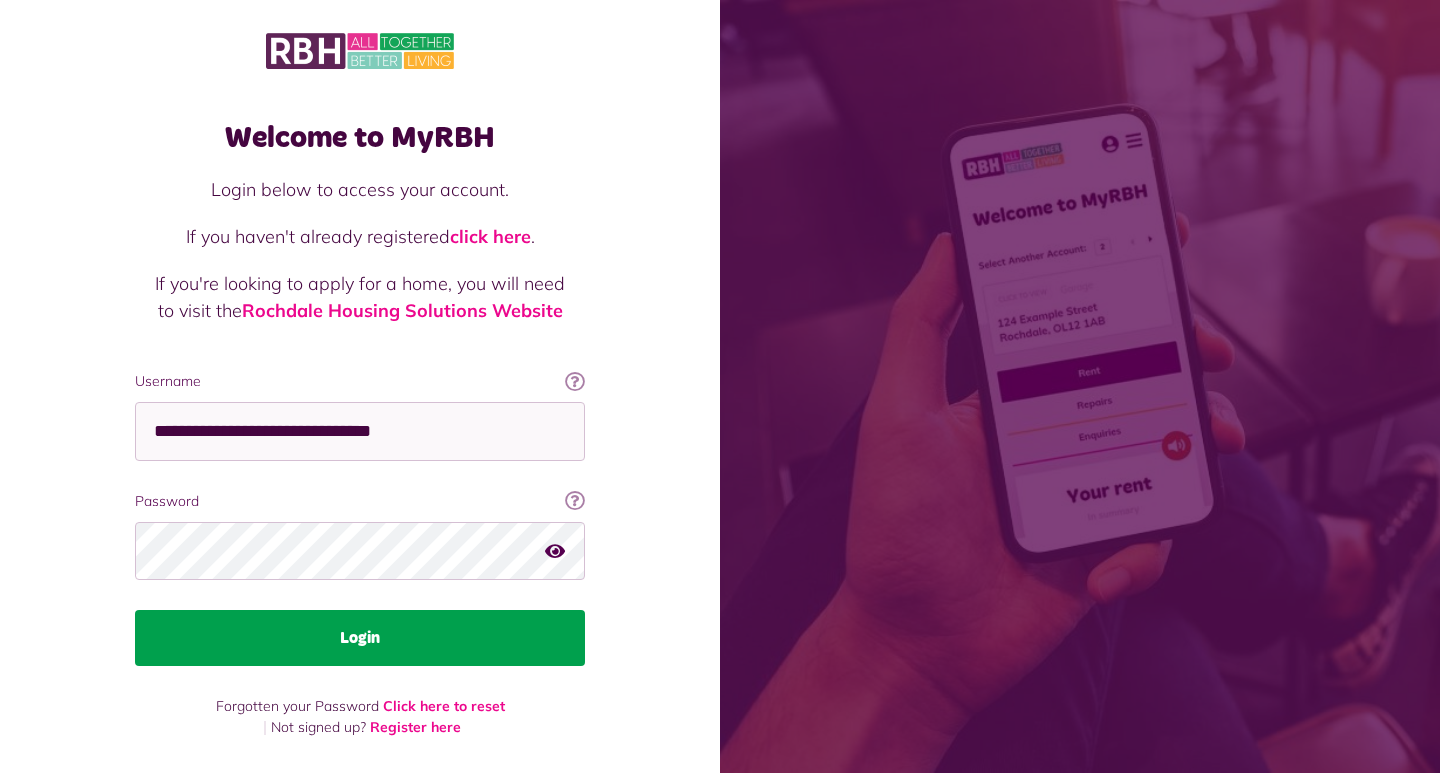 click on "Login" at bounding box center (360, 638) 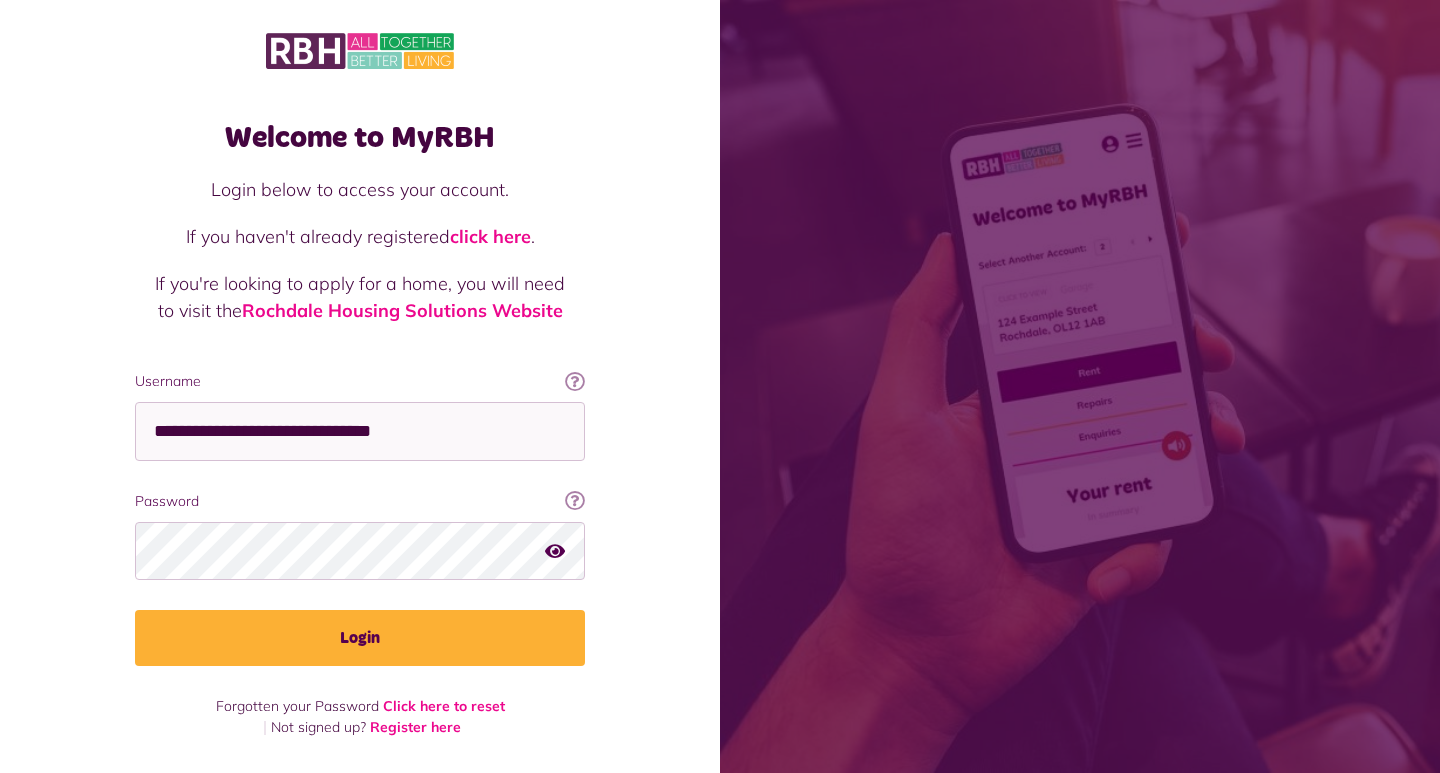 click on "Welcome to MyRBH
Login below to access your account.
If you haven't already registered  click here .
If you're looking to apply for a home, you will need to visit the  Rochdale Housing Solutions Website
Username
This will be the email you used when you originally registered with MyRBH
Ok got it!
Username" at bounding box center [360, 384] 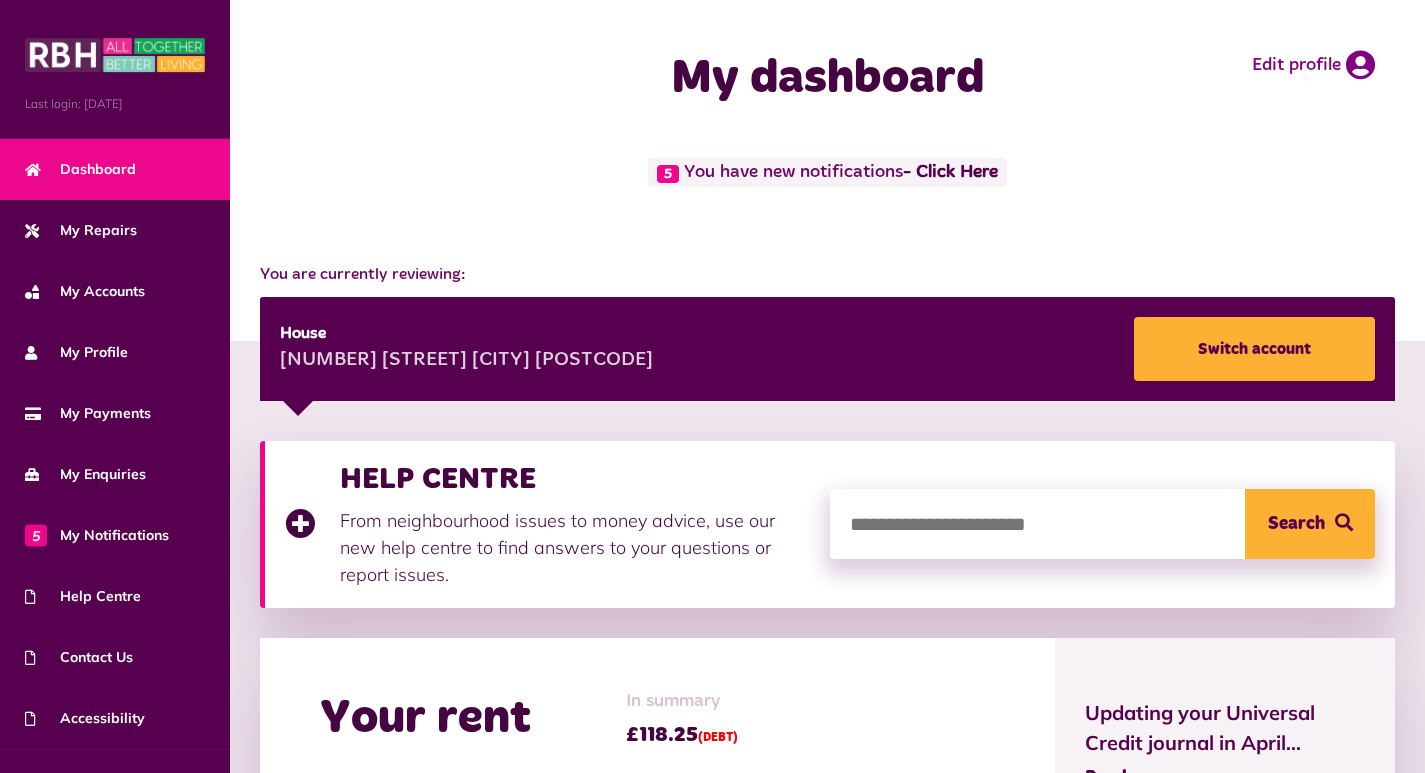 scroll, scrollTop: 400, scrollLeft: 0, axis: vertical 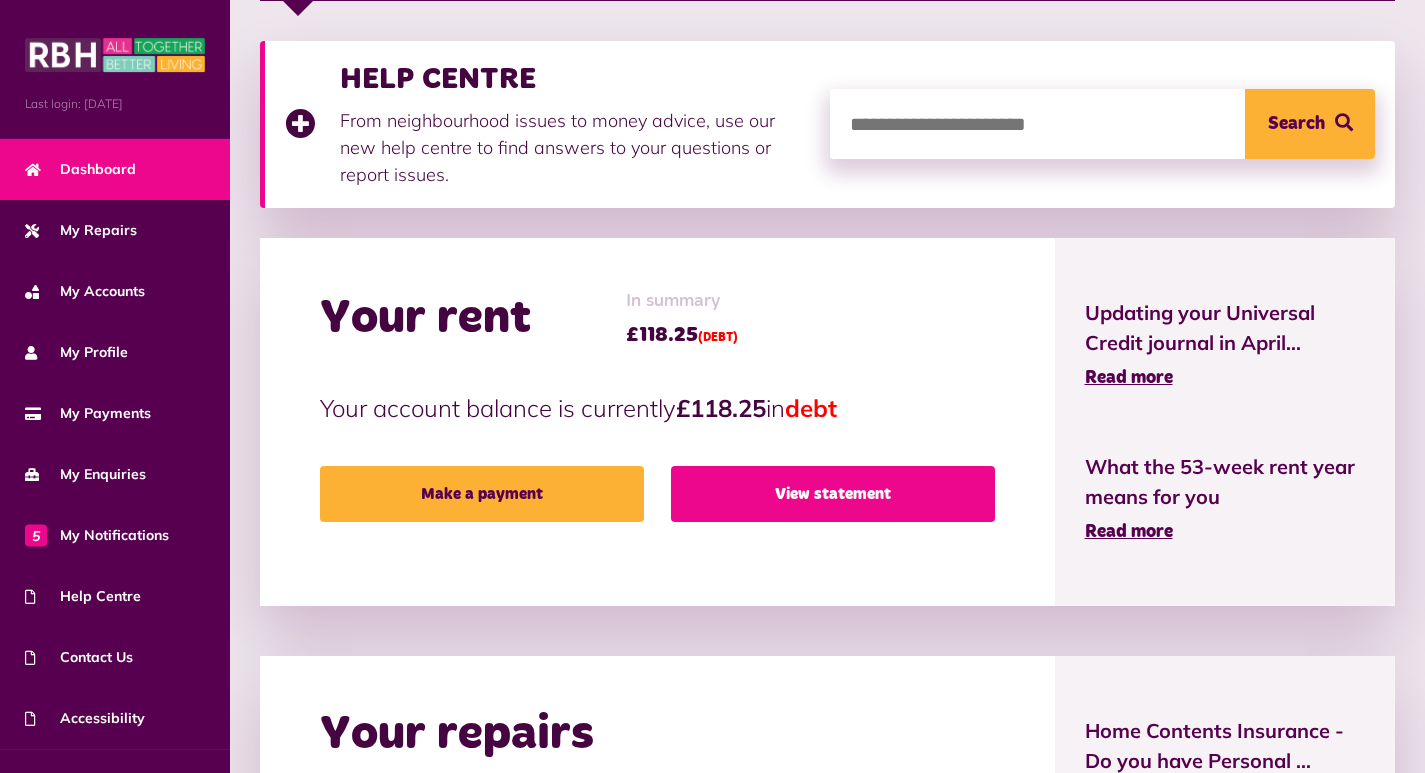click on "View statement" at bounding box center [833, 494] 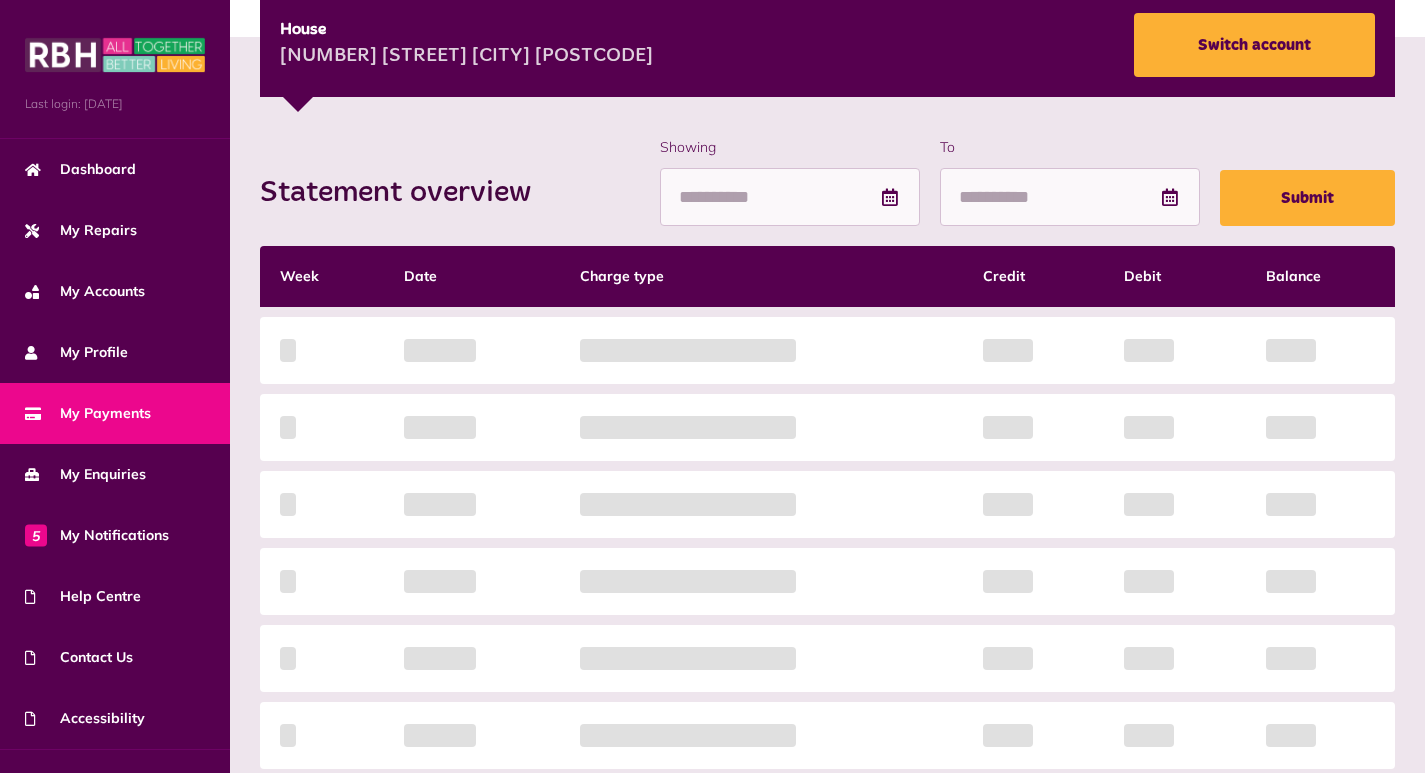 scroll, scrollTop: 400, scrollLeft: 0, axis: vertical 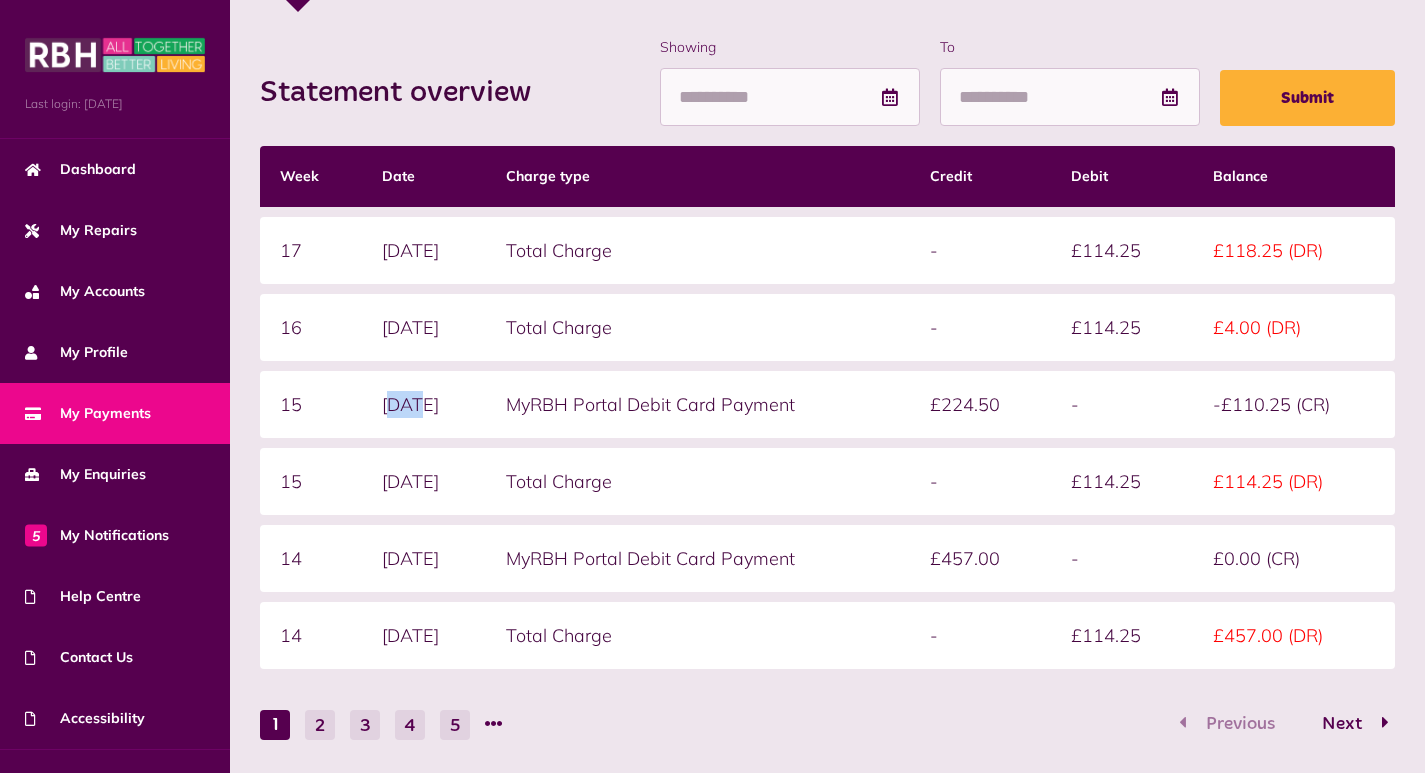 drag, startPoint x: 462, startPoint y: 403, endPoint x: 497, endPoint y: 402, distance: 35.014282 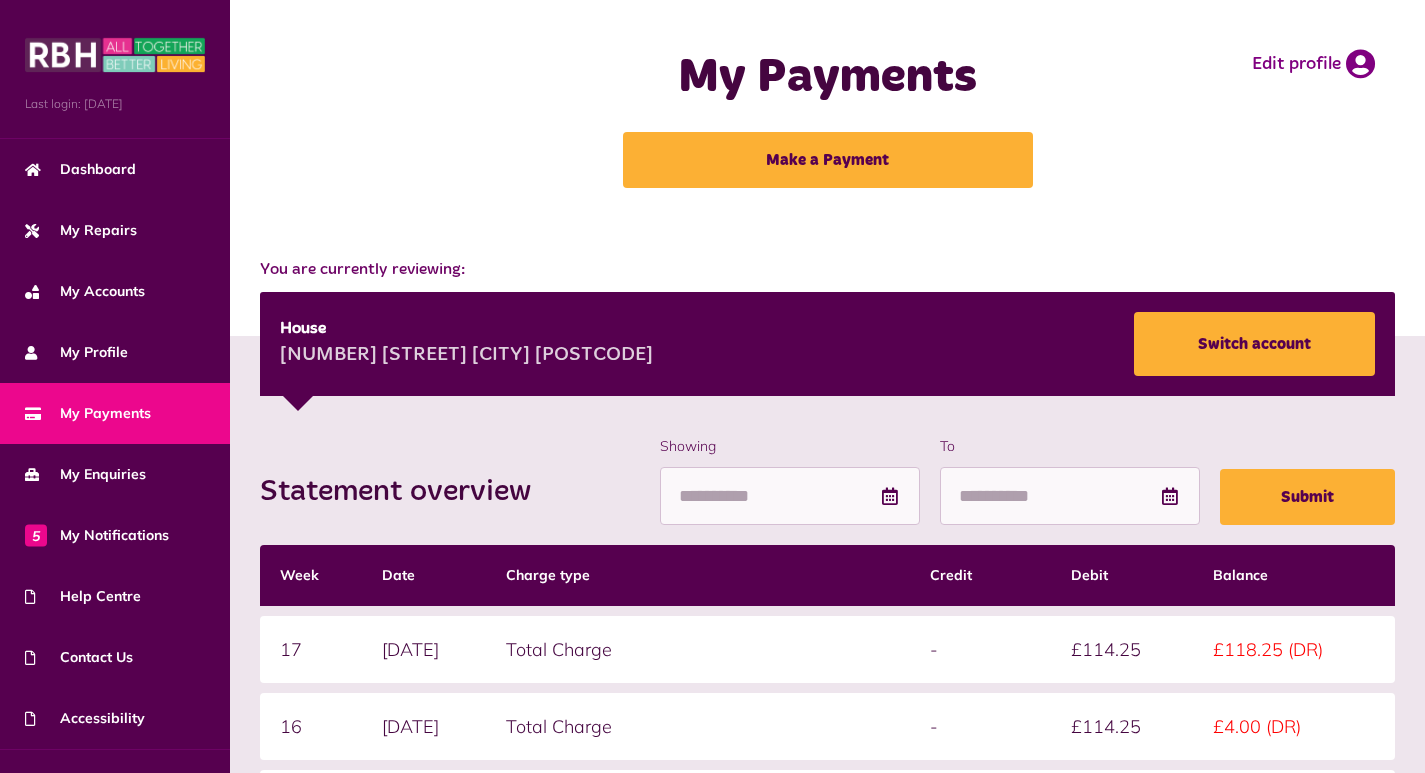 scroll, scrollTop: 0, scrollLeft: 0, axis: both 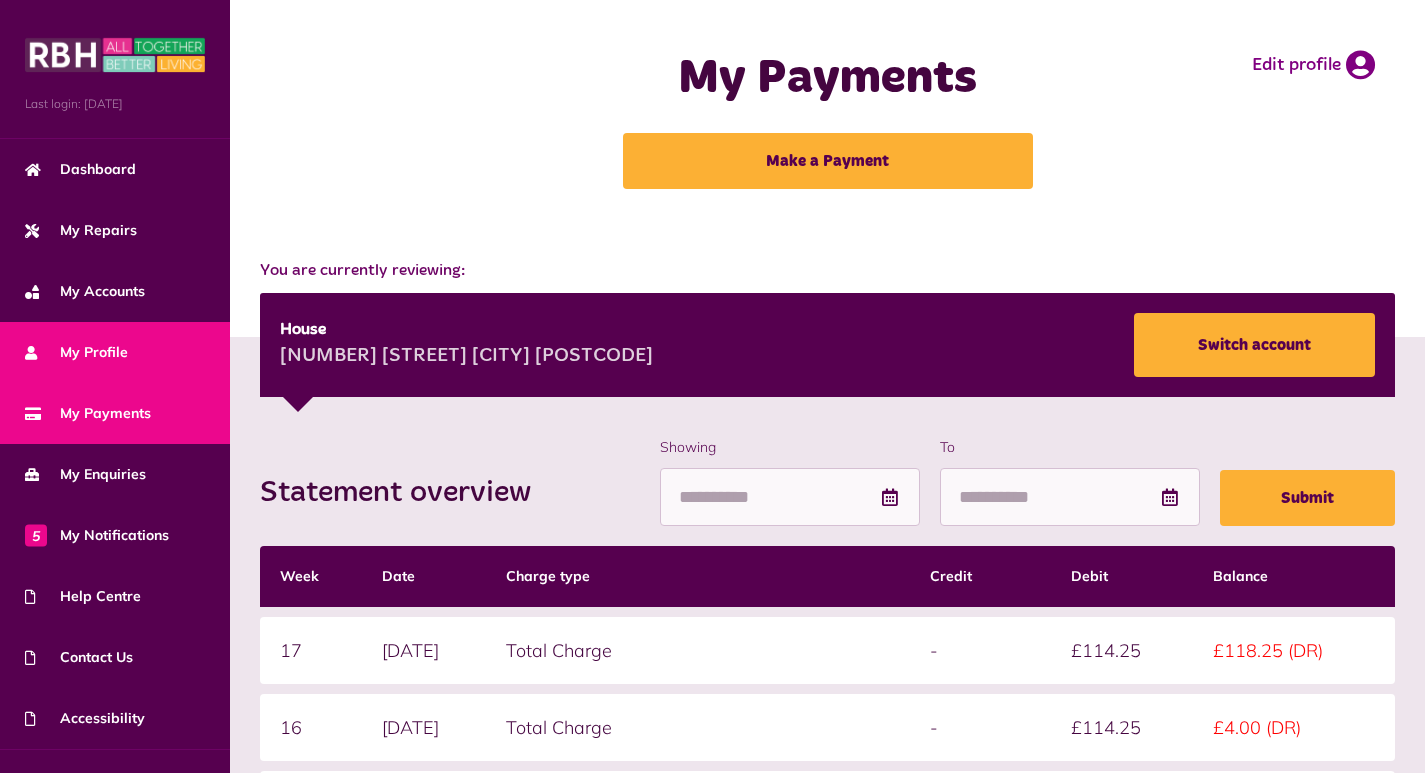 click on "My Profile" at bounding box center (76, 352) 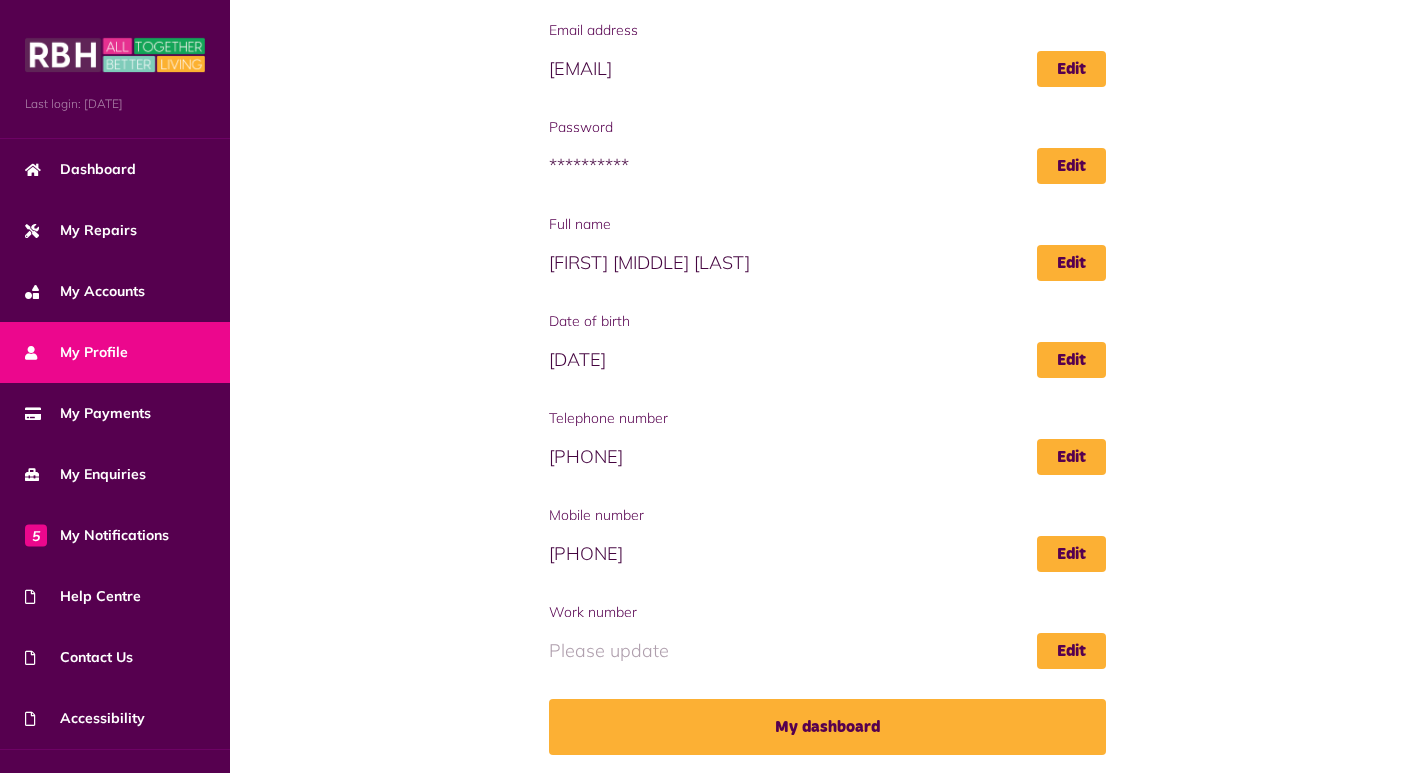 scroll, scrollTop: 182, scrollLeft: 0, axis: vertical 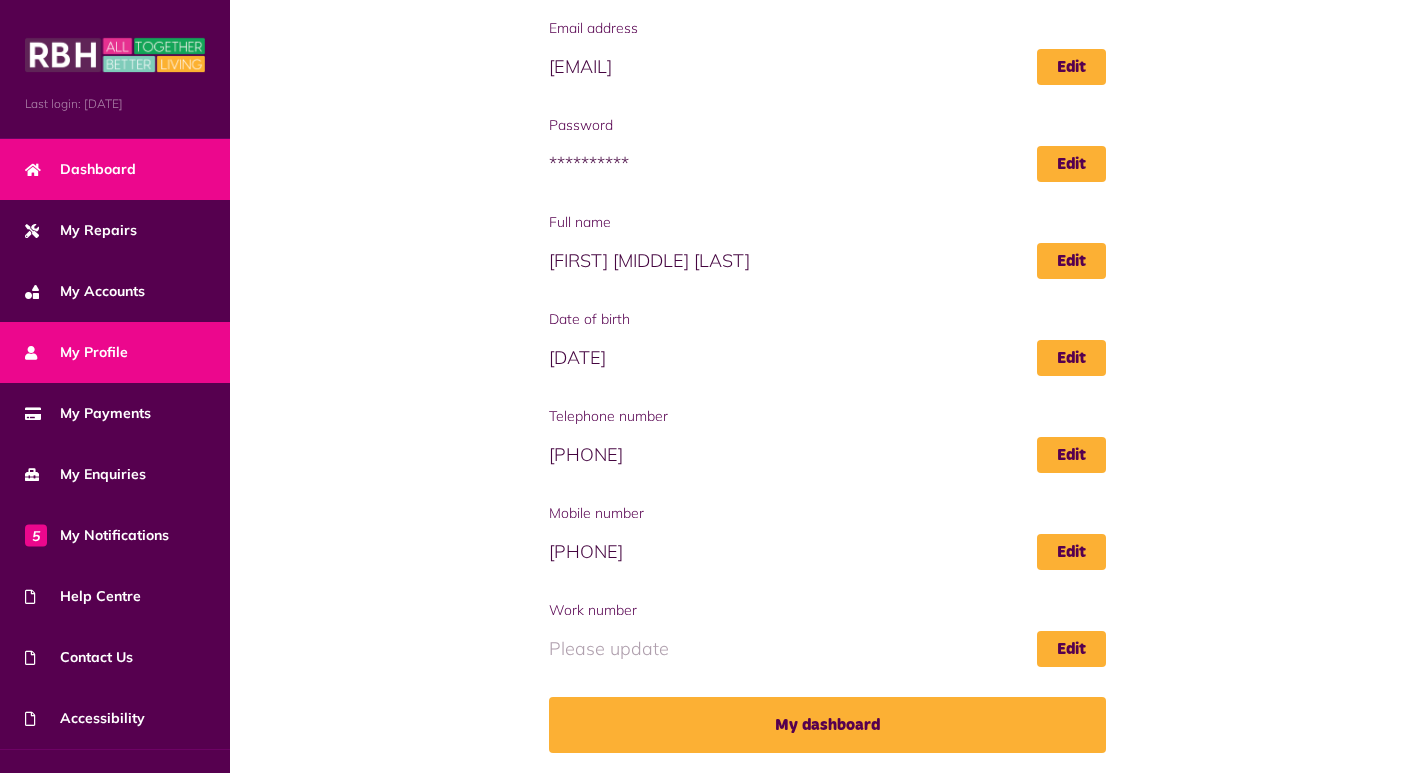 click on "Dashboard" at bounding box center [115, 169] 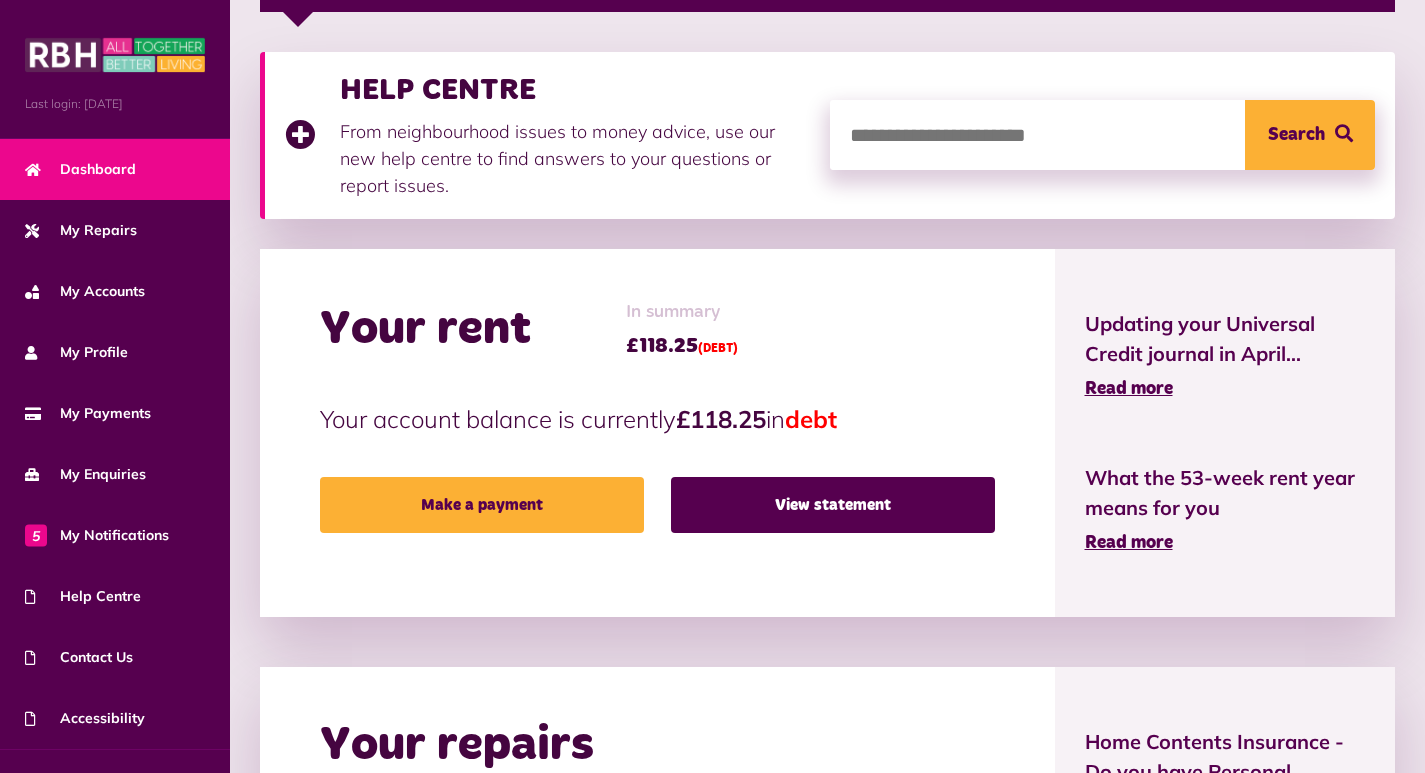 scroll, scrollTop: 400, scrollLeft: 0, axis: vertical 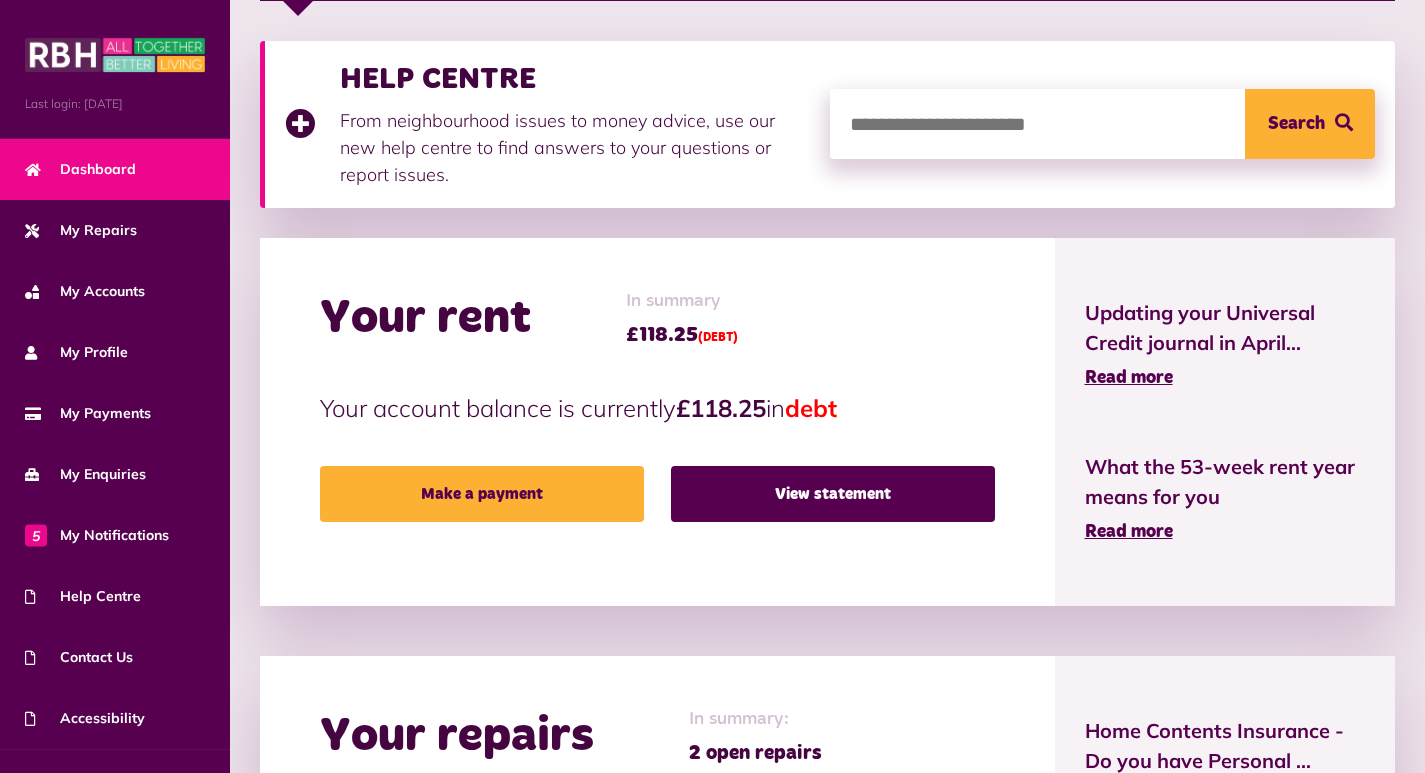 click on "HELP CENTRE
From neighbourhood issues to money advice, use our new help centre to find answers to your questions or report issues.
Search
Your rent
In summary
£118.25  (DEBT)
Your account balance is currently  £118.25  in  debt
Make a payment
View statement
Updating your Universal Credit journal in April..." at bounding box center [827, 898] 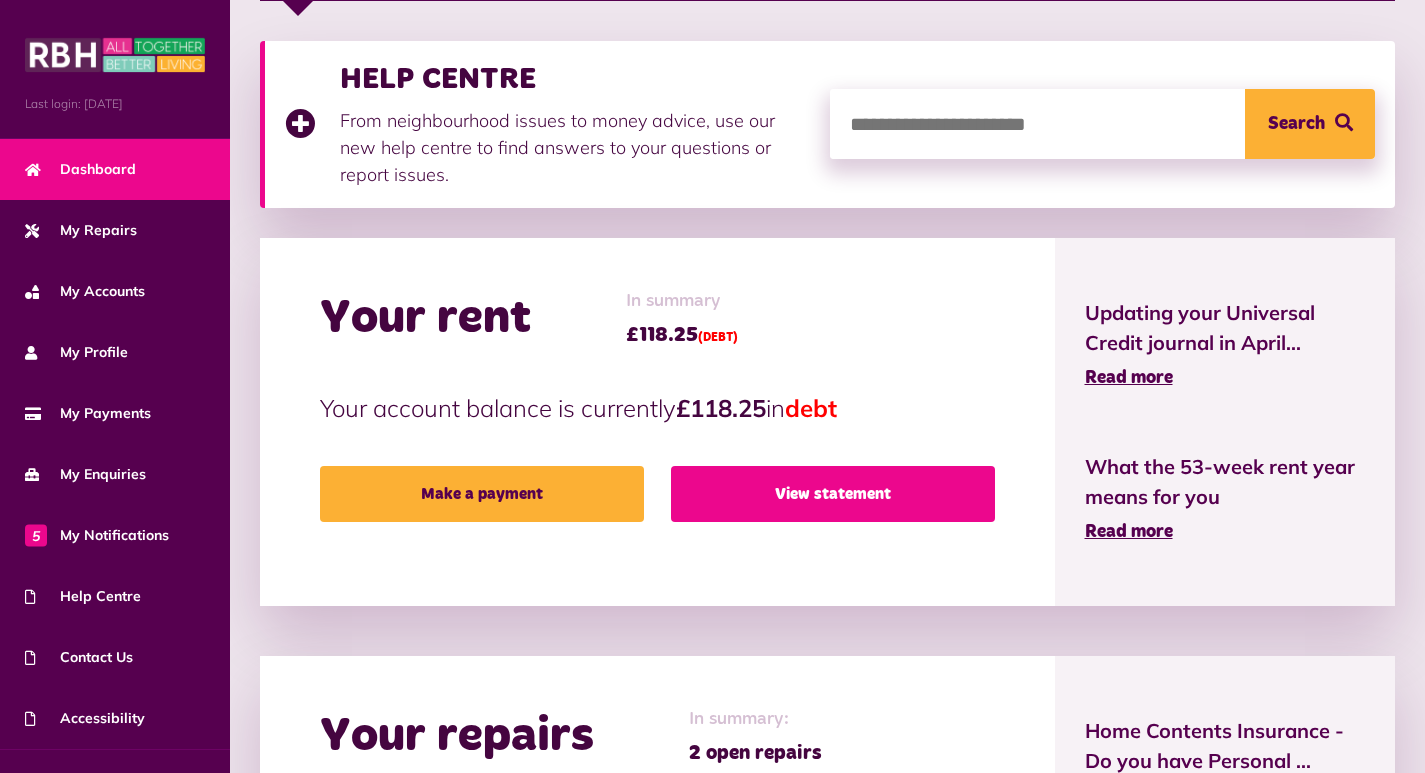 click on "View statement" at bounding box center (833, 494) 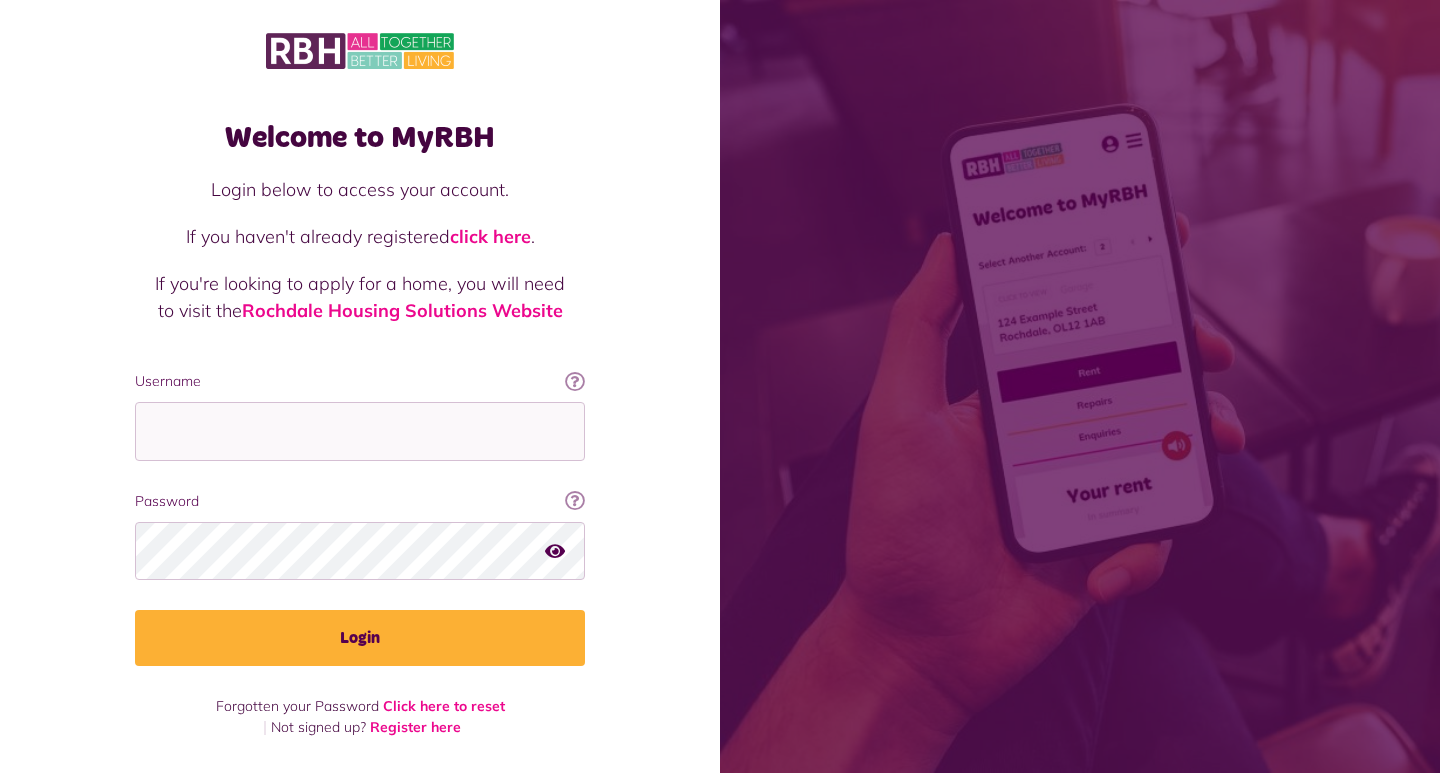 scroll, scrollTop: 0, scrollLeft: 0, axis: both 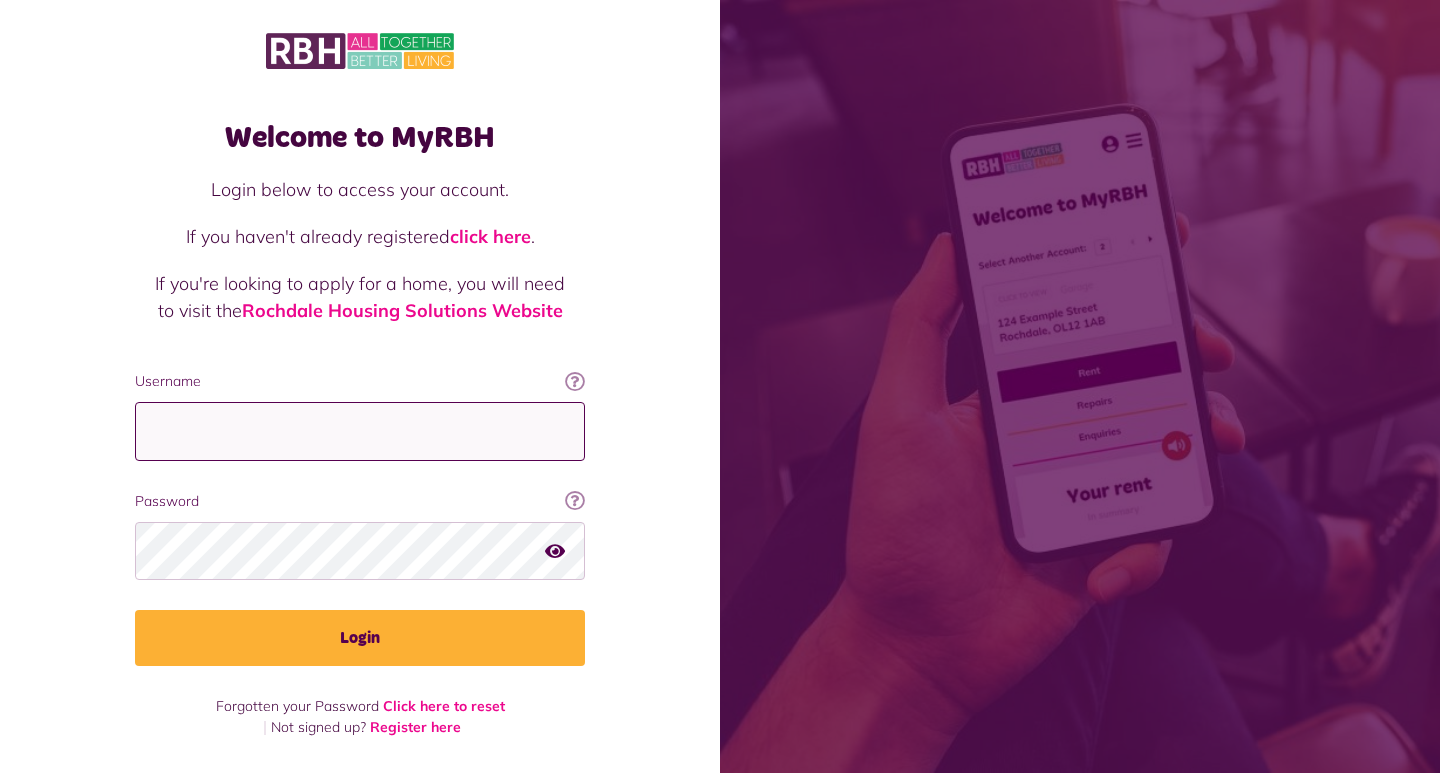 click on "Username" at bounding box center (360, 431) 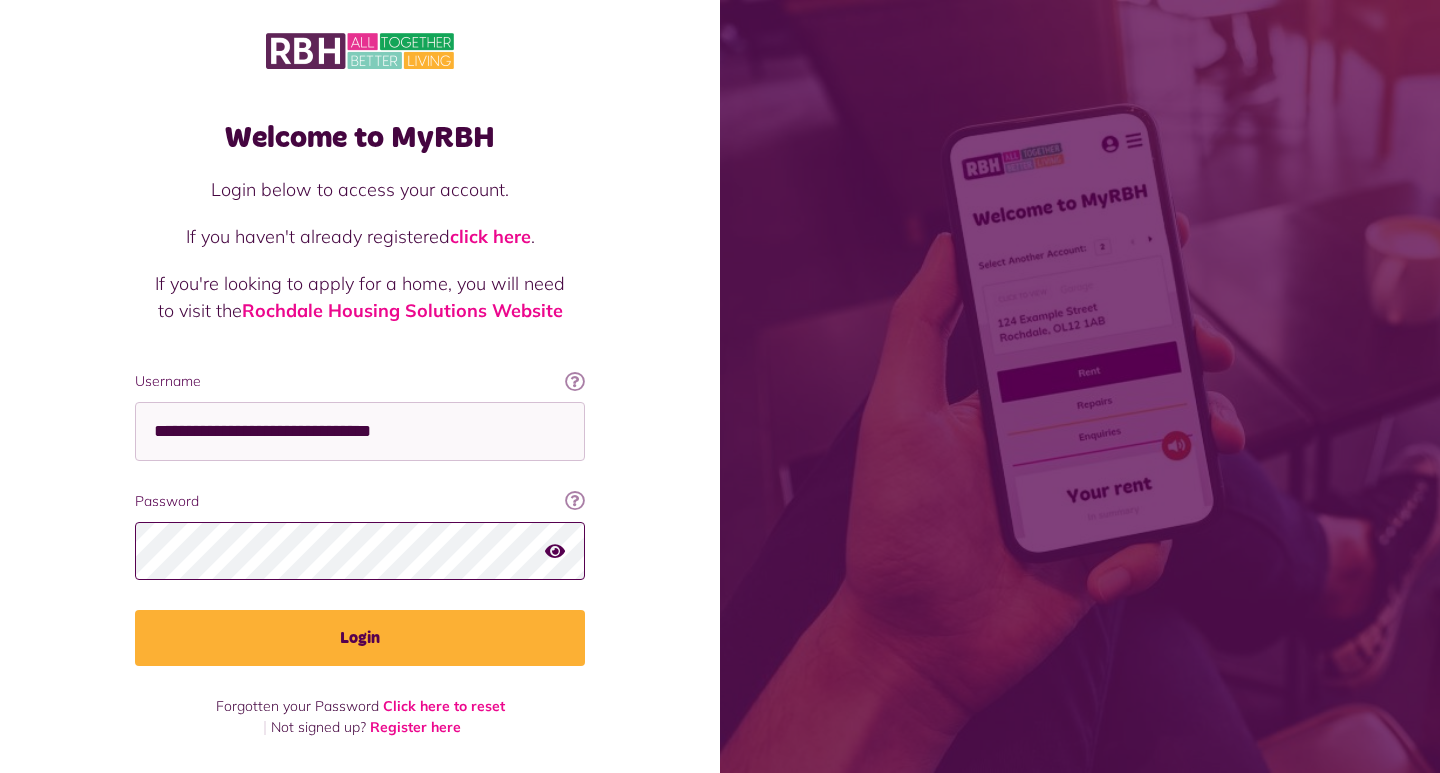 click on "Login" at bounding box center (360, 638) 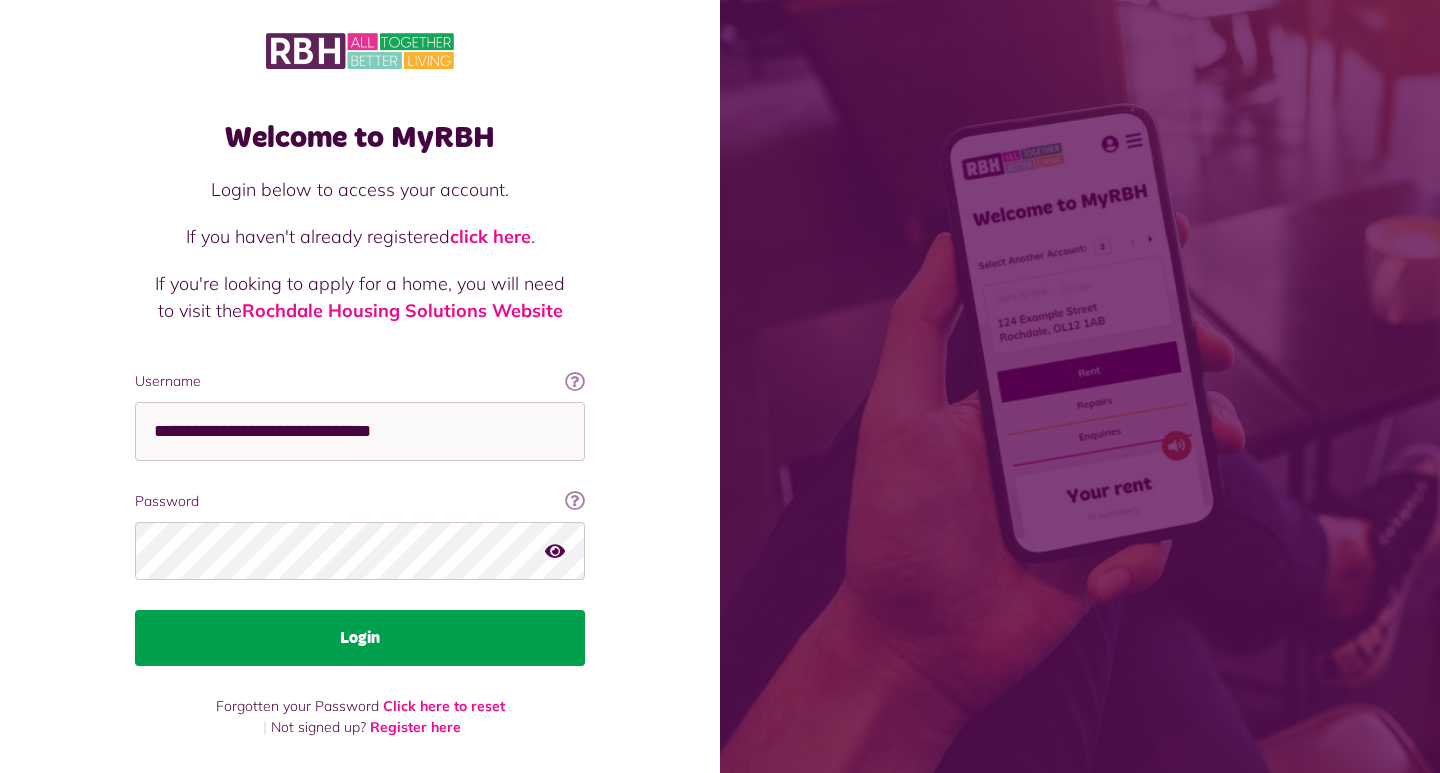 click on "Login" at bounding box center [360, 638] 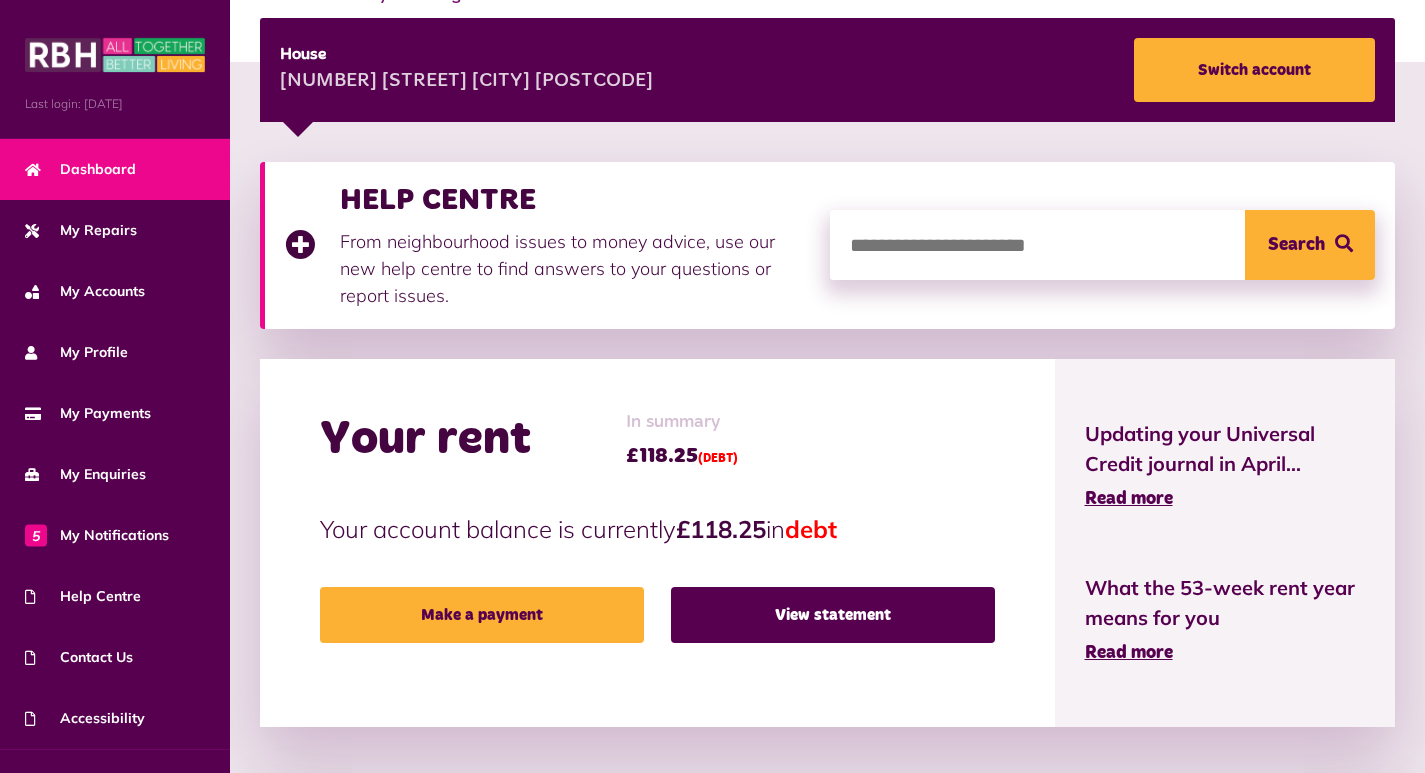 scroll, scrollTop: 300, scrollLeft: 0, axis: vertical 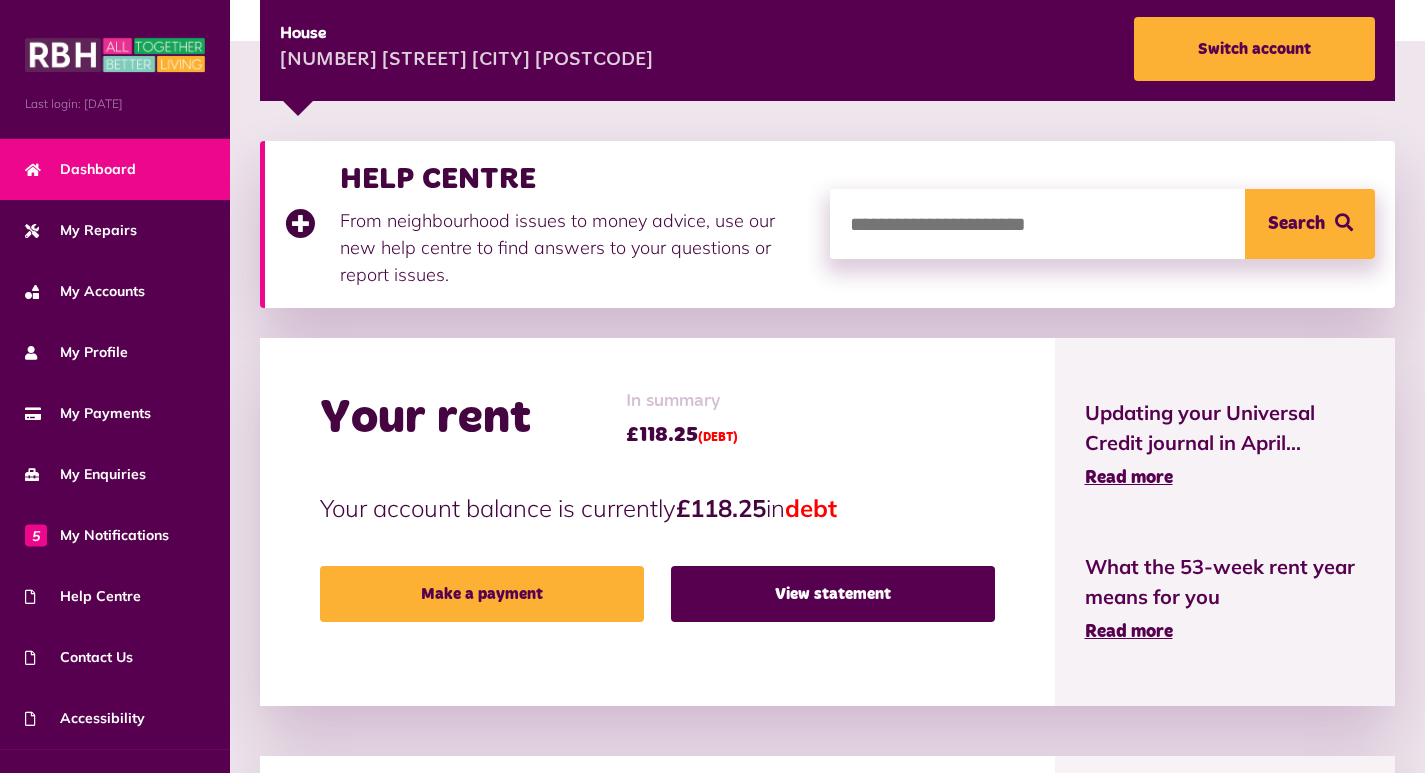 click on "HELP CENTRE
From neighbourhood issues to money advice, use our new help centre to find answers to your questions or report issues.
Search
Your rent
In summary
£118.25  (DEBT)
Your account balance is currently  £118.25  in  debt
Make a payment
View statement
Read more" at bounding box center [827, 998] 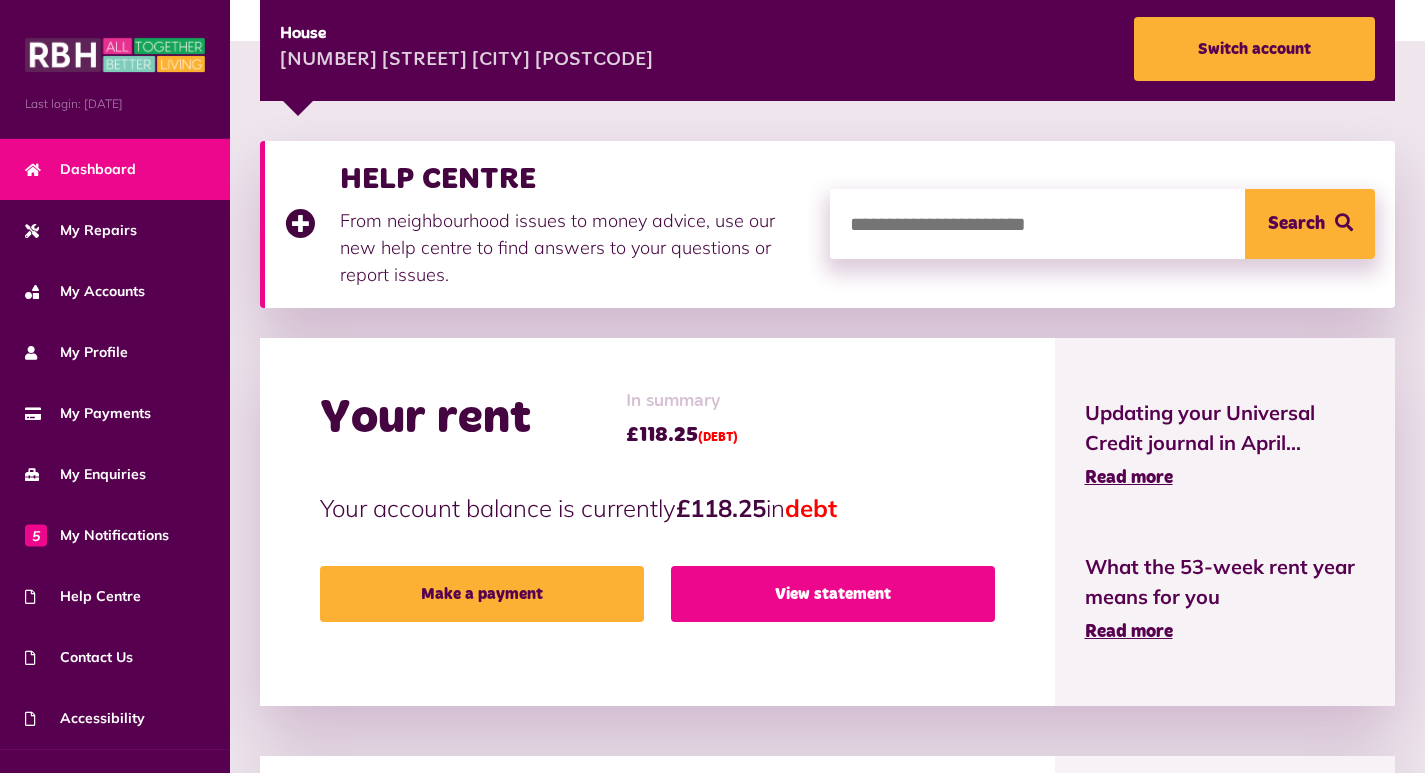 click on "View statement" at bounding box center [833, 594] 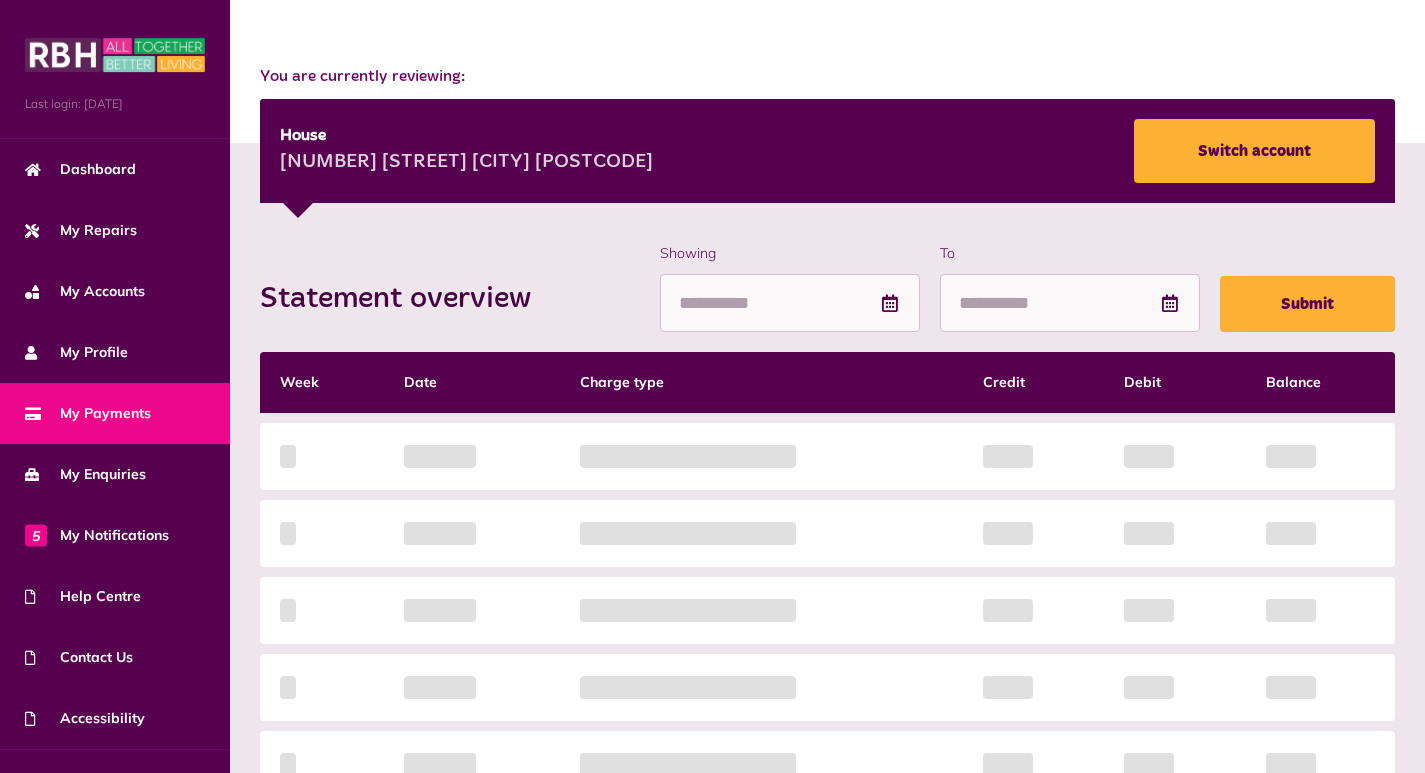 scroll, scrollTop: 400, scrollLeft: 0, axis: vertical 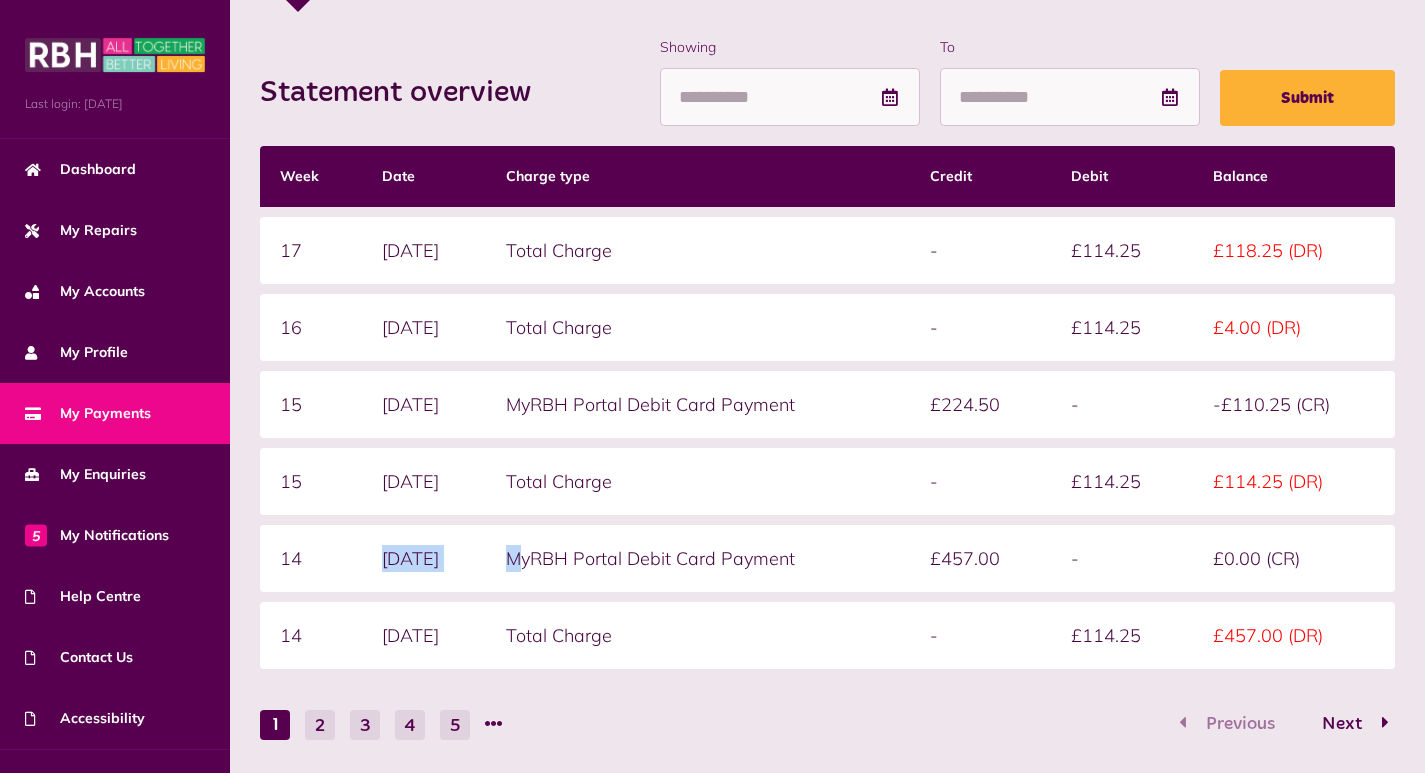 drag, startPoint x: 461, startPoint y: 565, endPoint x: 607, endPoint y: 566, distance: 146.00342 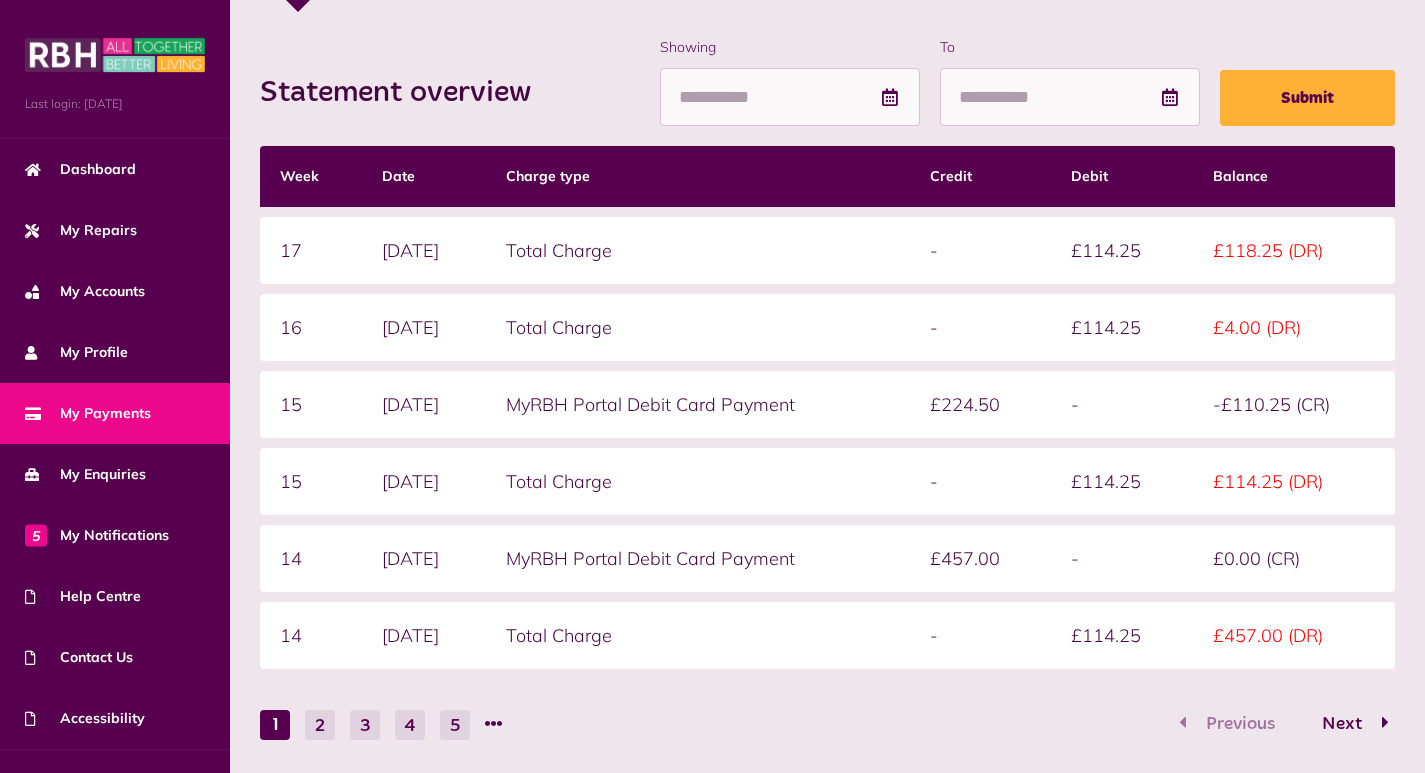 click on "[DATE]" at bounding box center [424, 404] 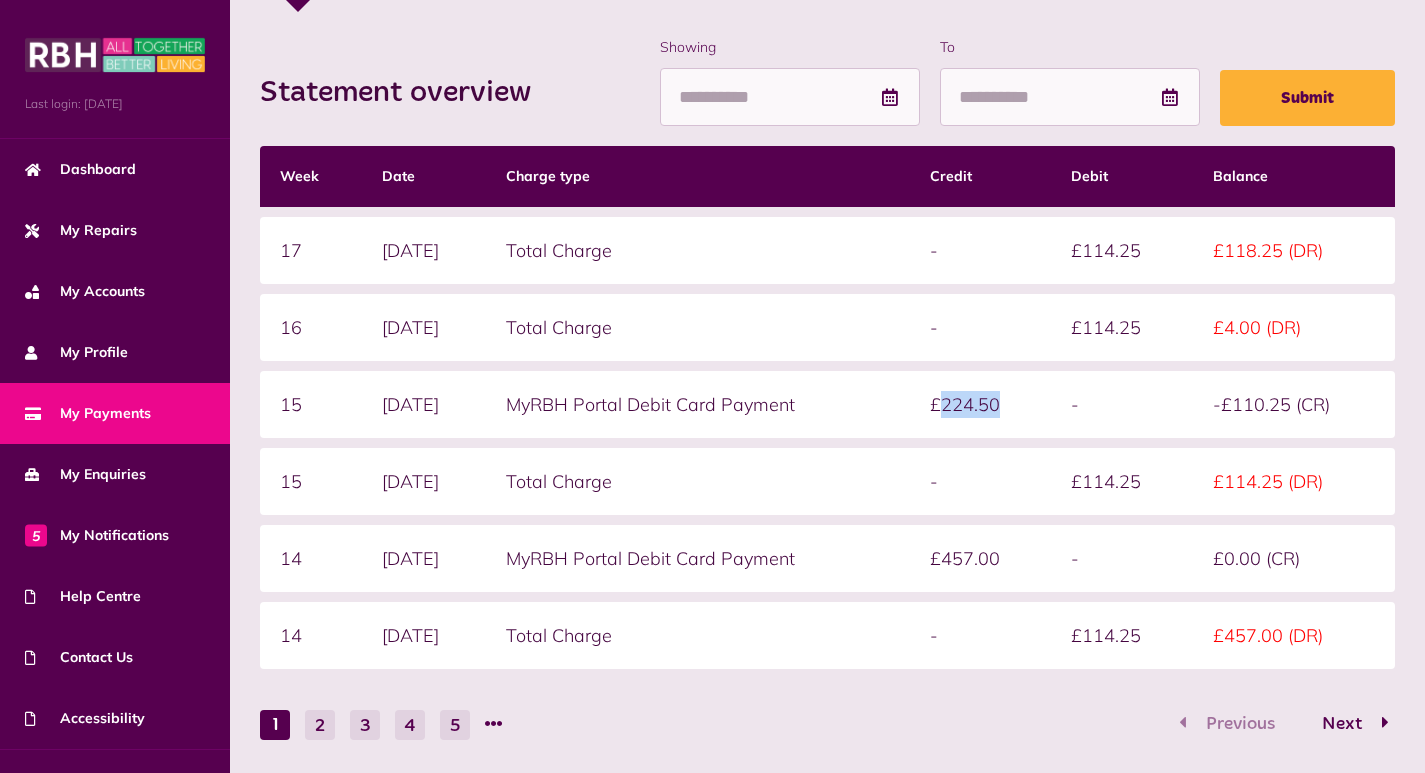 drag, startPoint x: 939, startPoint y: 406, endPoint x: 1011, endPoint y: 409, distance: 72.06247 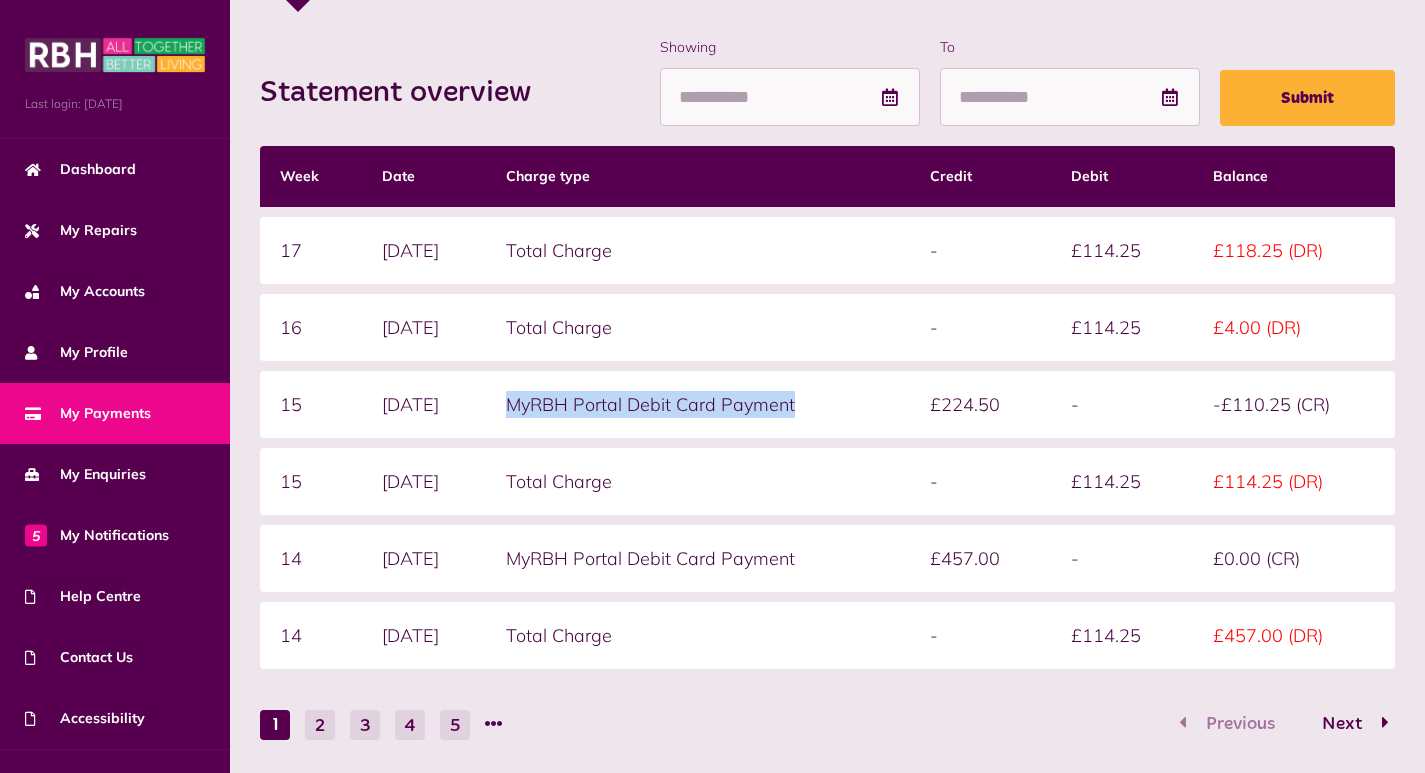 drag, startPoint x: 593, startPoint y: 409, endPoint x: 884, endPoint y: 415, distance: 291.06186 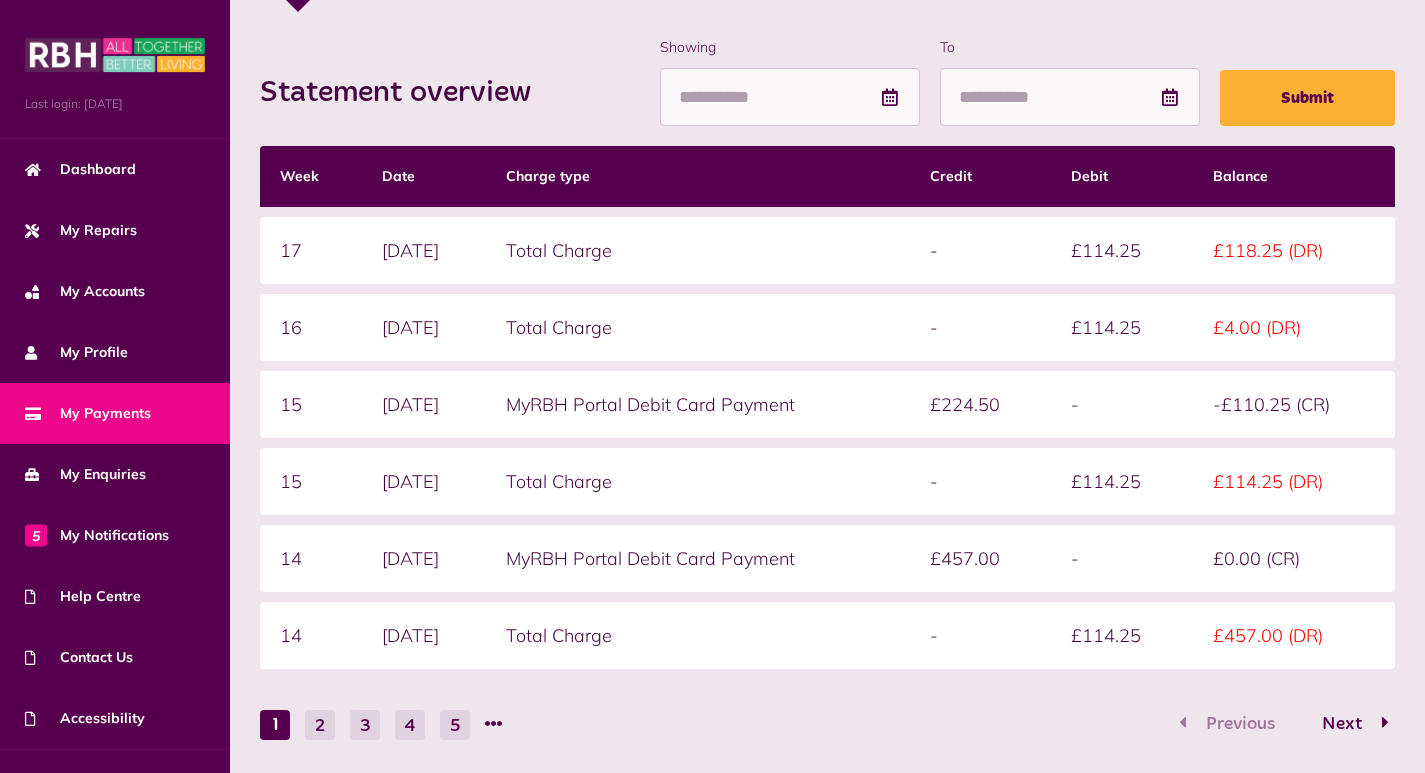 click on "£114.25" at bounding box center (1122, 481) 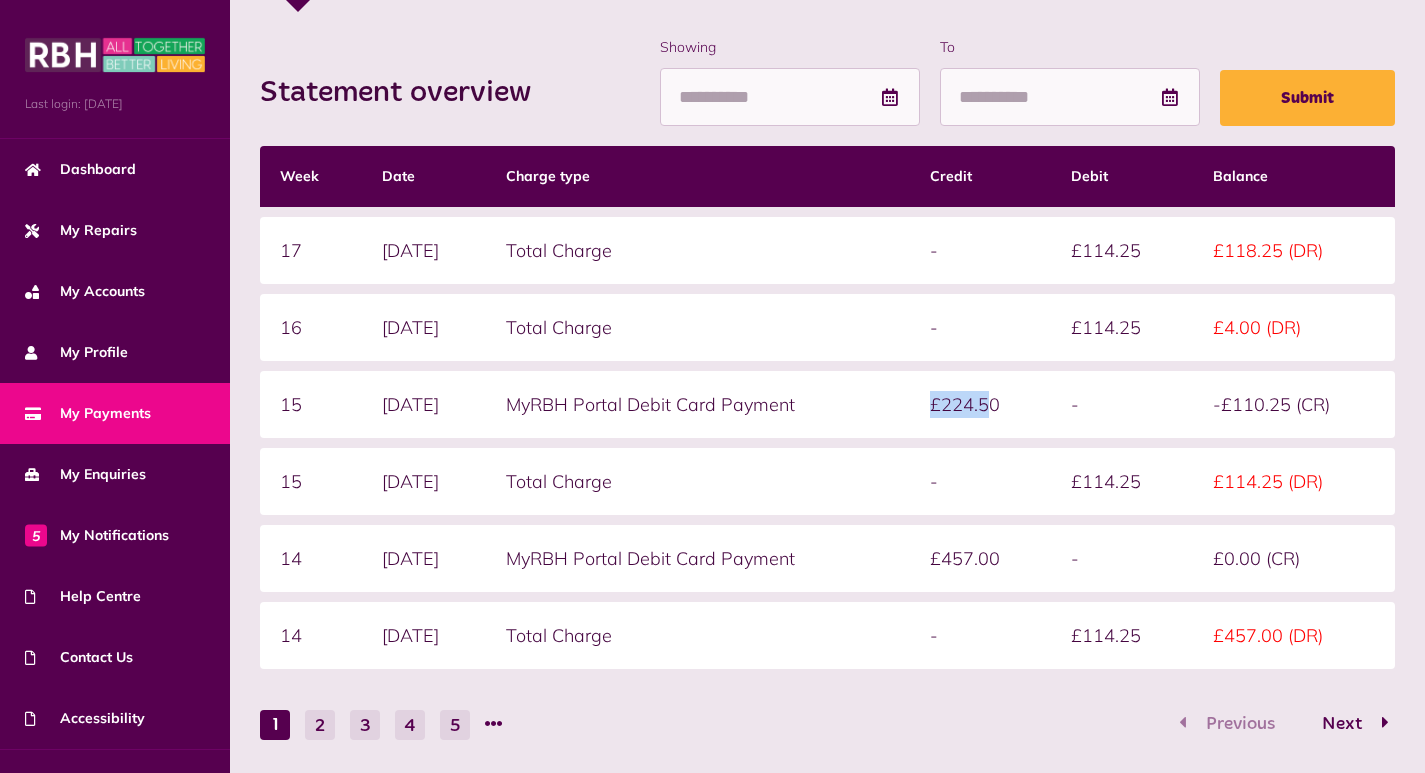 drag, startPoint x: 931, startPoint y: 405, endPoint x: 994, endPoint y: 409, distance: 63.126858 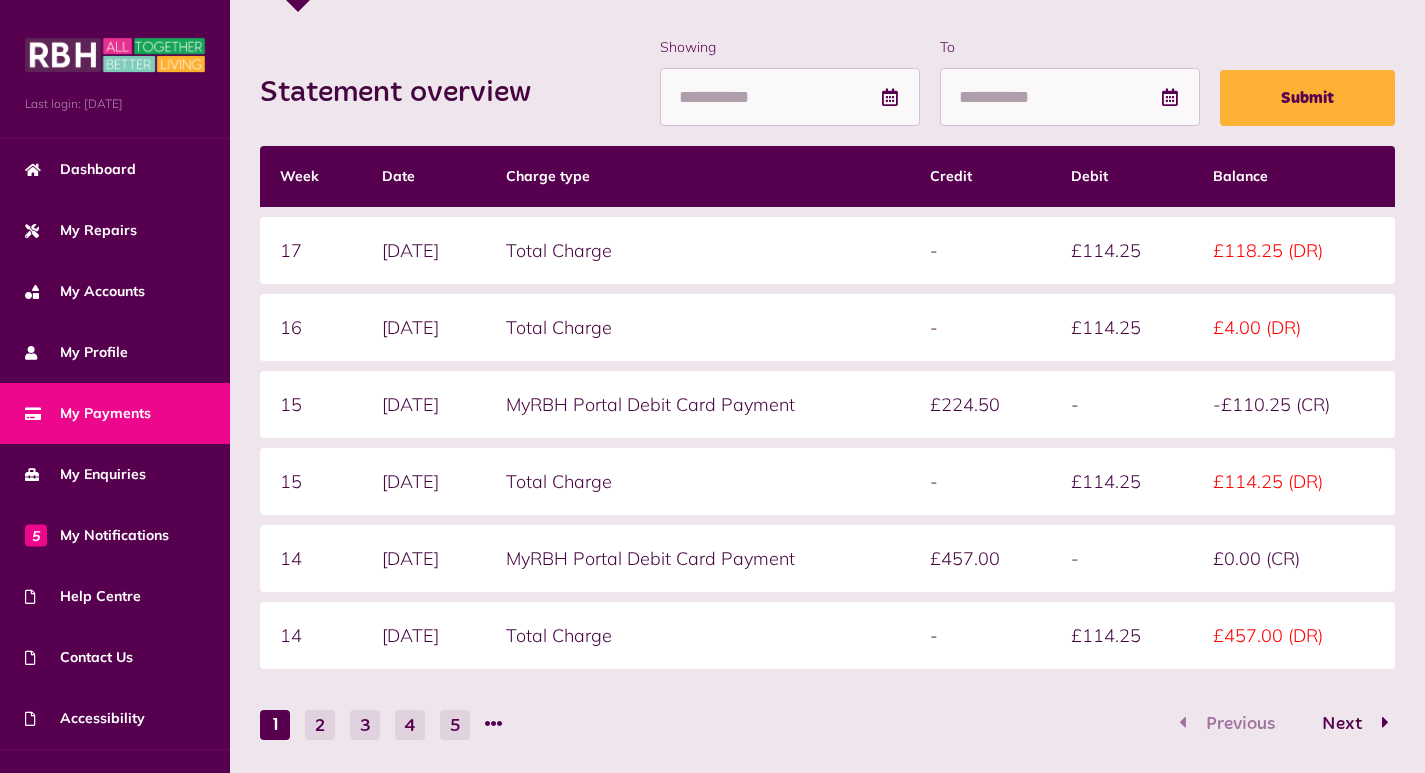 click on "MyRBH Portal Debit Card Payment" at bounding box center (697, 404) 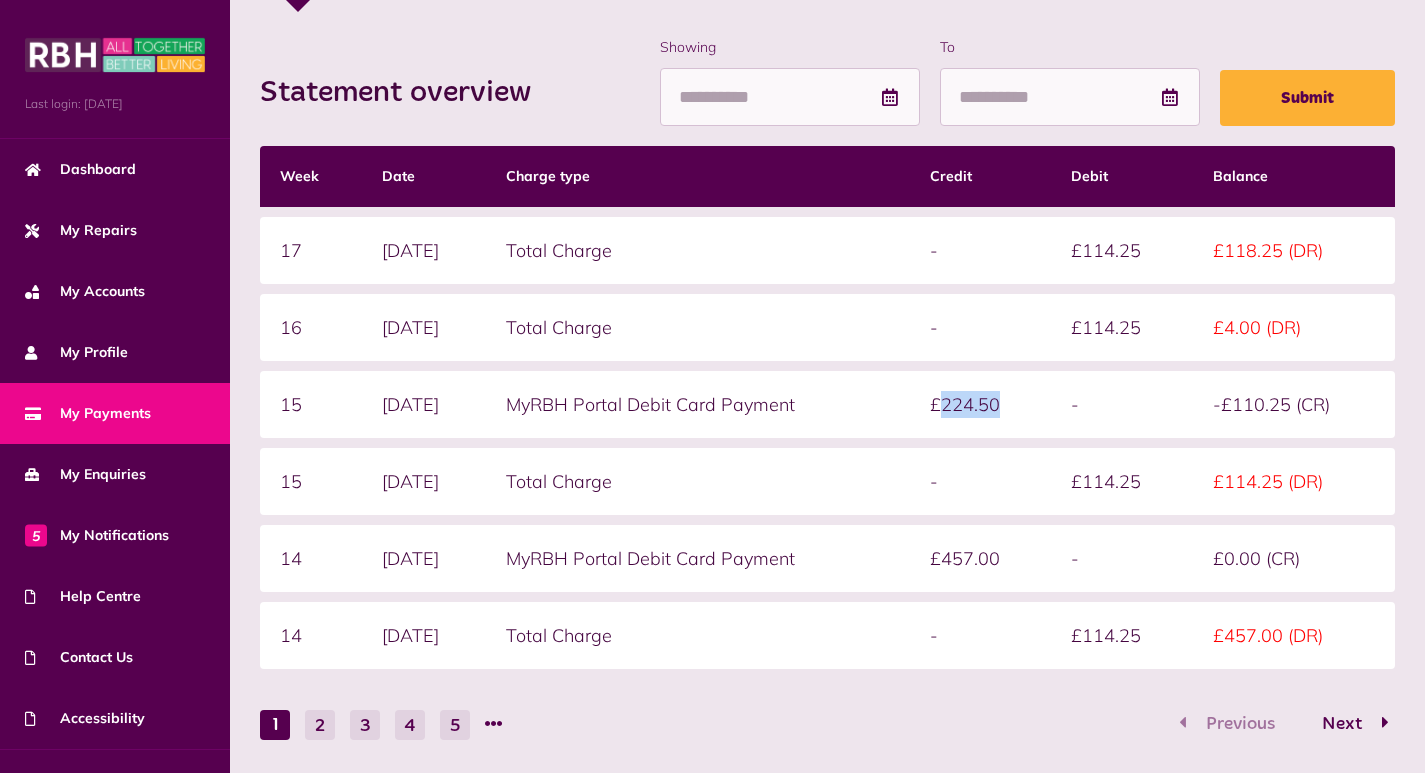 drag, startPoint x: 943, startPoint y: 404, endPoint x: 1014, endPoint y: 403, distance: 71.00704 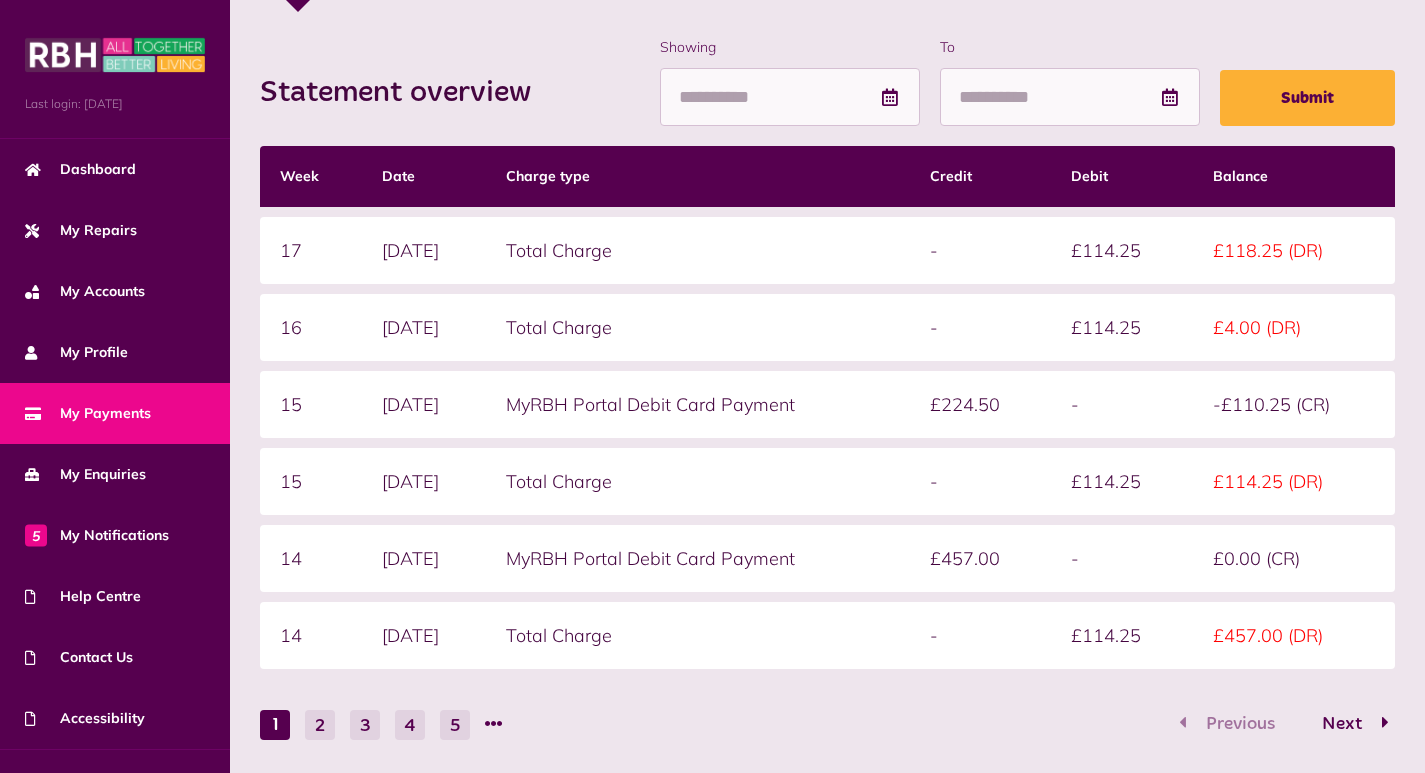 click on "£224.50" at bounding box center (981, 404) 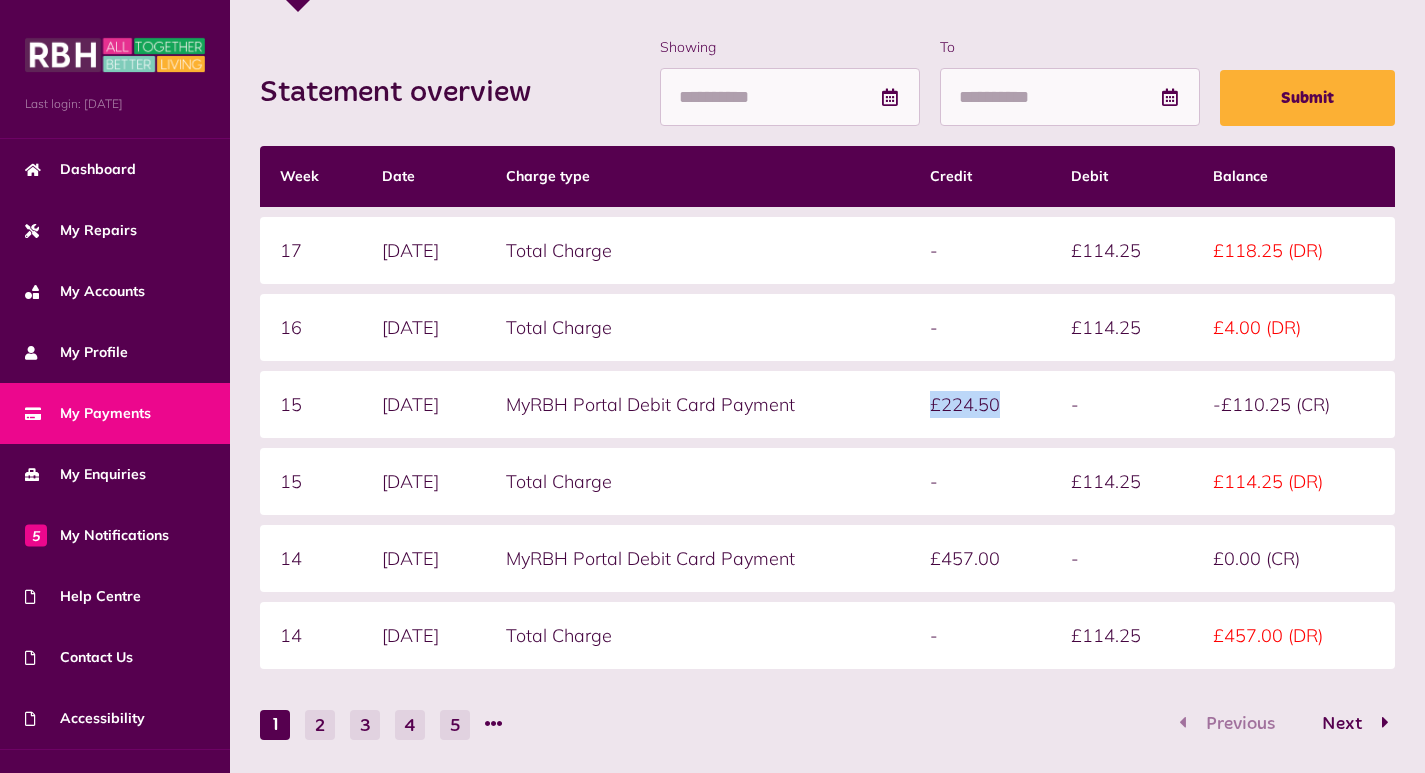 drag, startPoint x: 1017, startPoint y: 403, endPoint x: 922, endPoint y: 401, distance: 95.02105 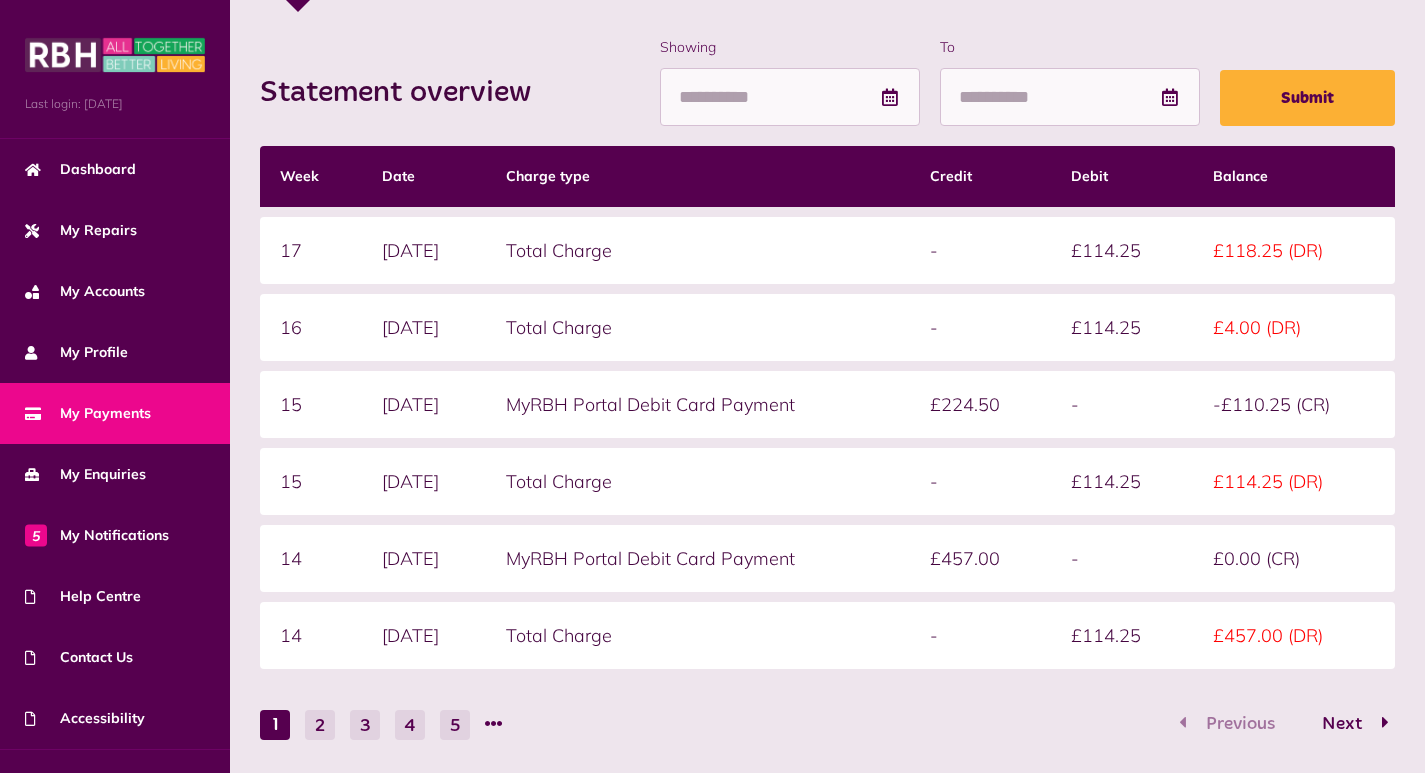 click on "Statement overview
Showing
To
Submit
Week
Date
Charge type
Credit
Debit
Balance
-- --/--/---- ----.-- --" at bounding box center (827, 442) 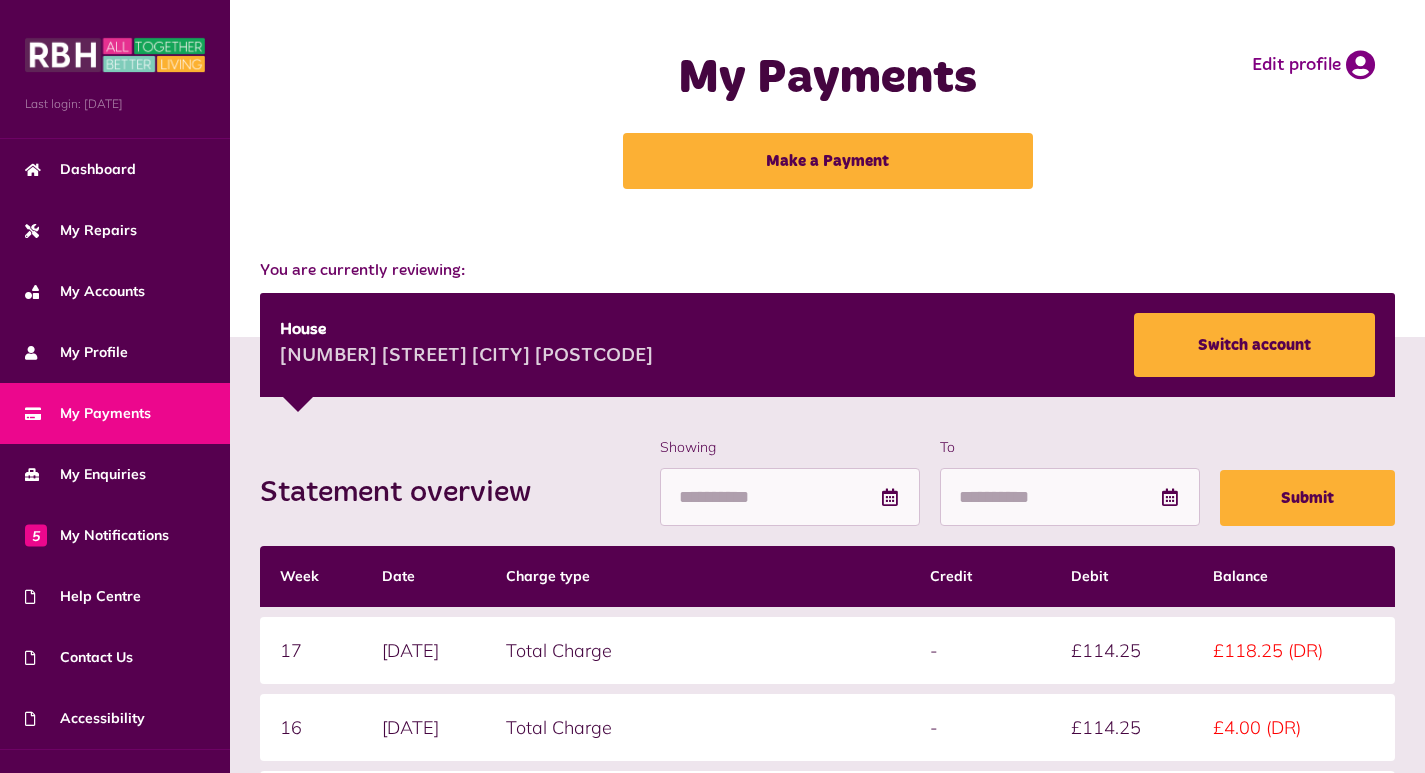 click on "Statement overview
Showing
To
Submit
Week
Date
Charge type
Credit
Debit
Balance
-- --/--/---- ----.-- --" at bounding box center (827, 842) 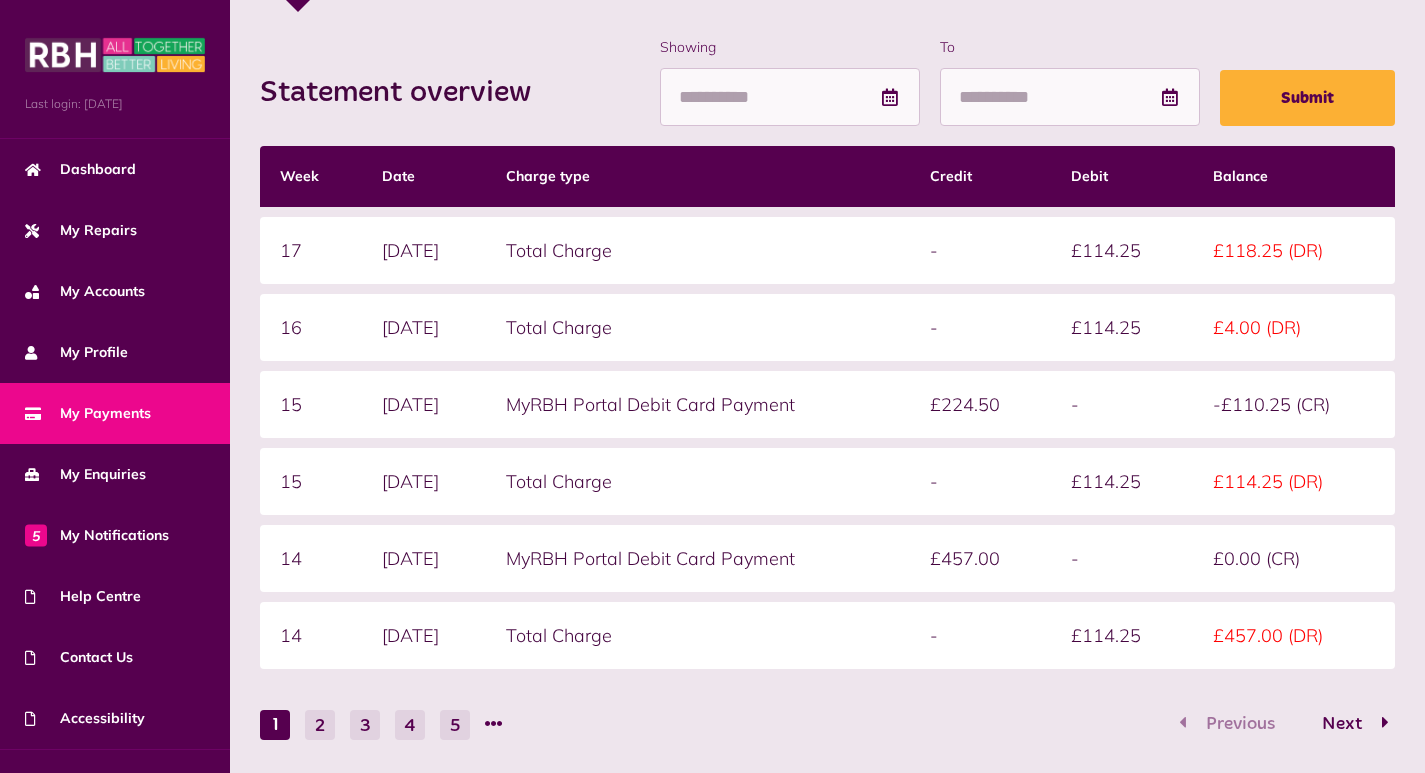 click on "Statement overview
Showing
To
Submit
Week
Date
Charge type
Credit
Debit
Balance
-- --/--/---- ----.-- --" at bounding box center [827, 442] 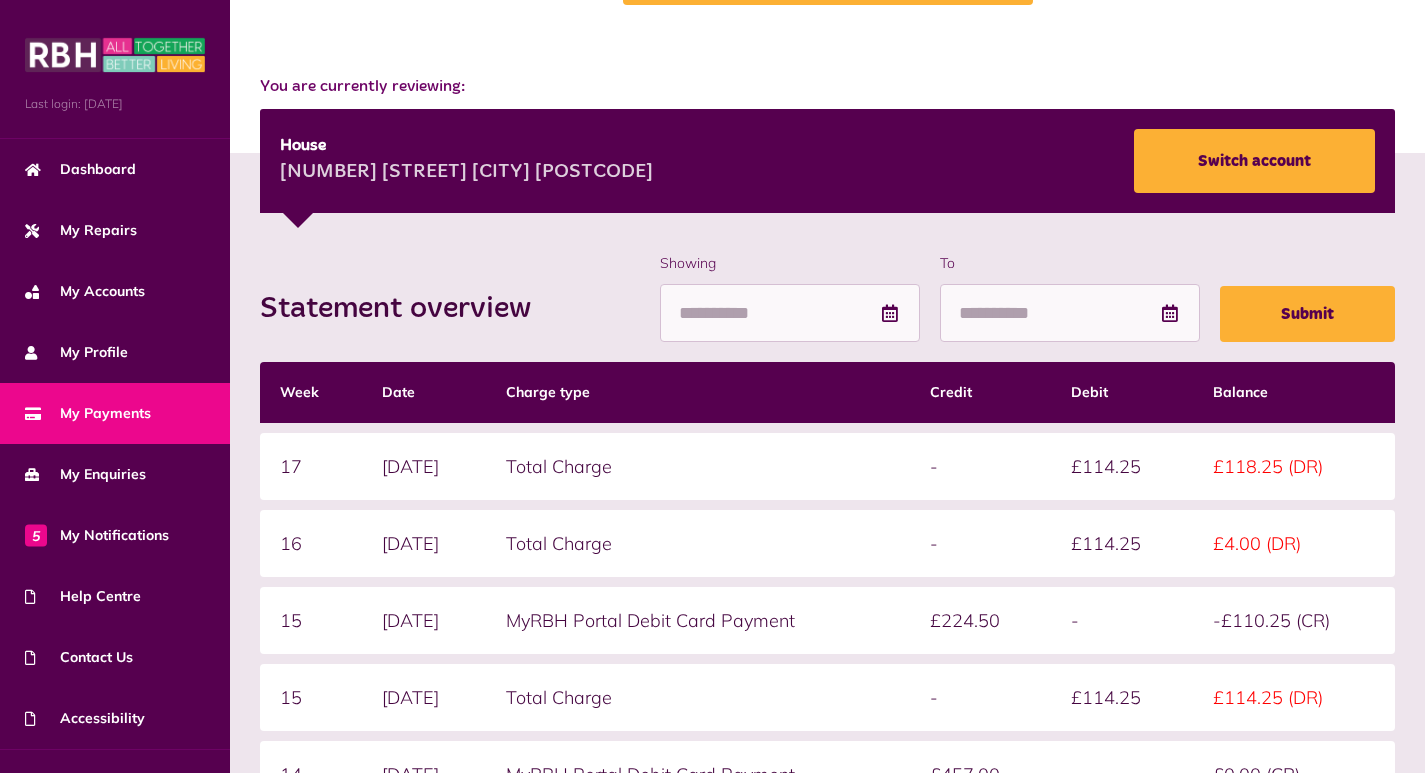 scroll, scrollTop: 0, scrollLeft: 0, axis: both 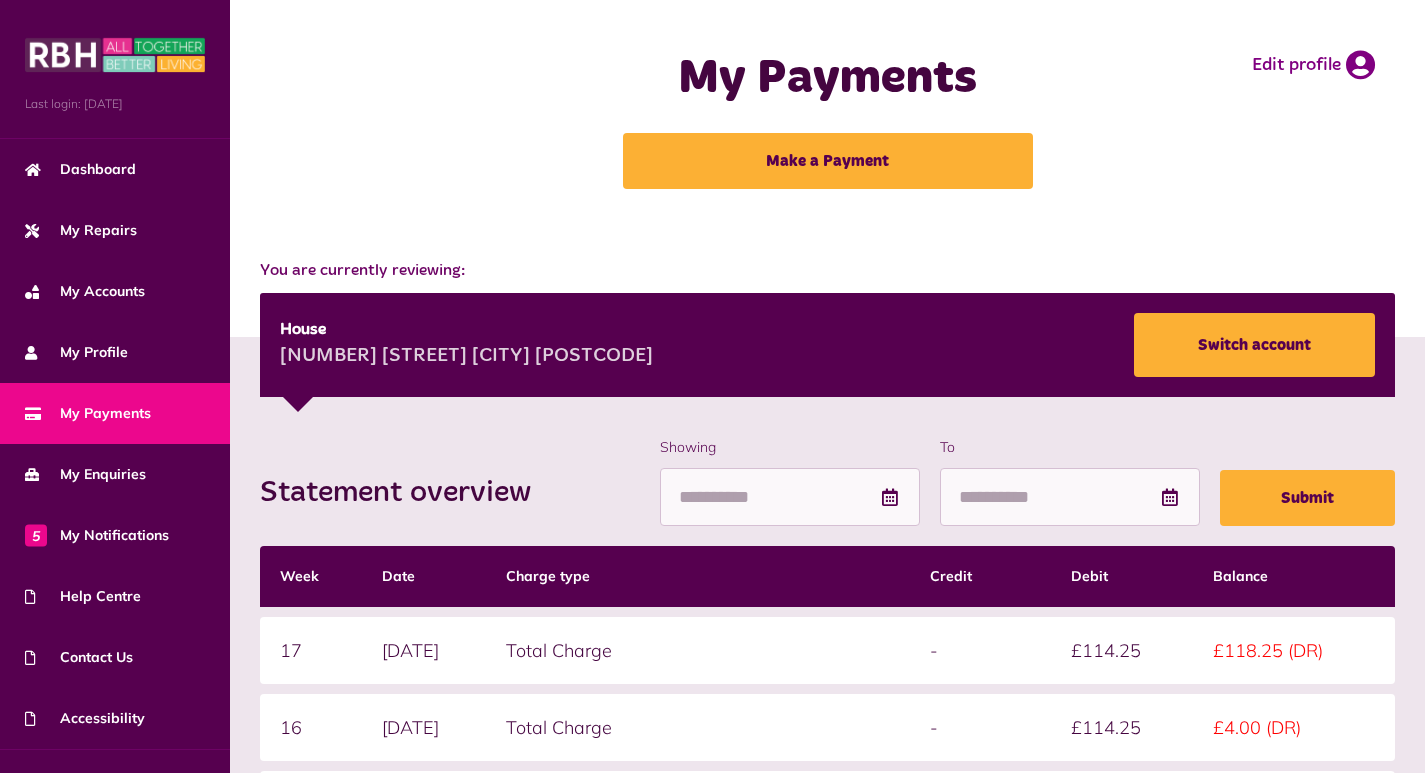 click on "My Payments
Make a Payment
Edit profile" at bounding box center (827, 119) 